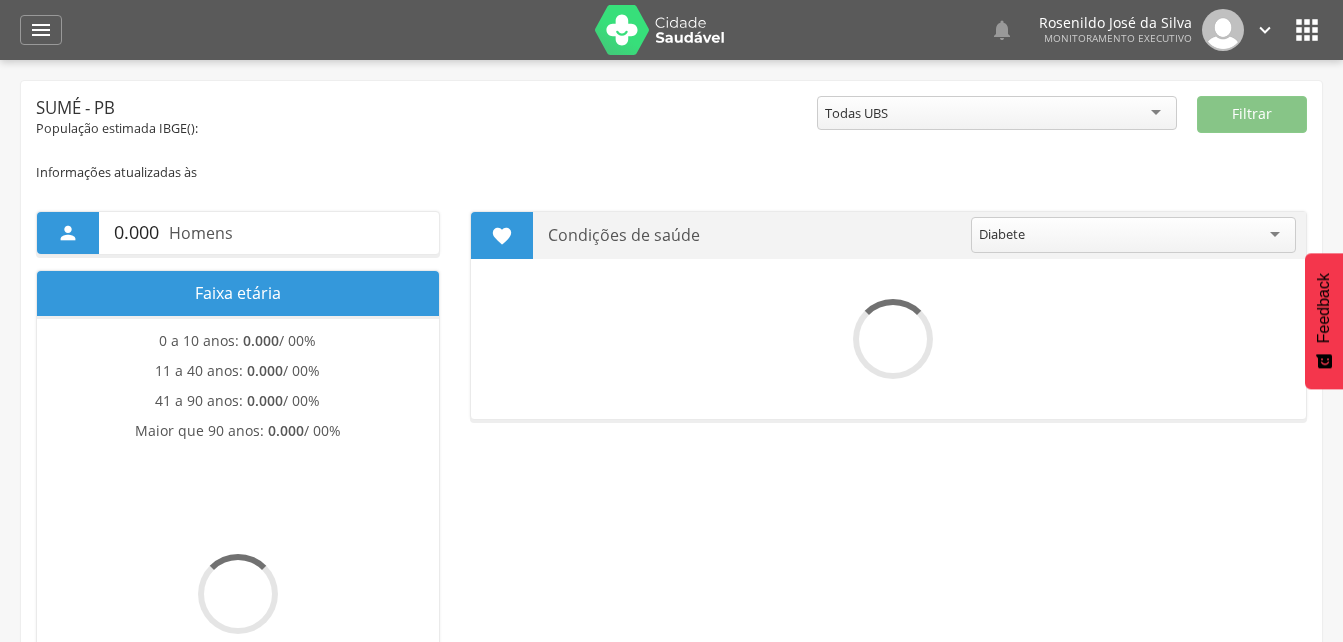 scroll, scrollTop: 0, scrollLeft: 0, axis: both 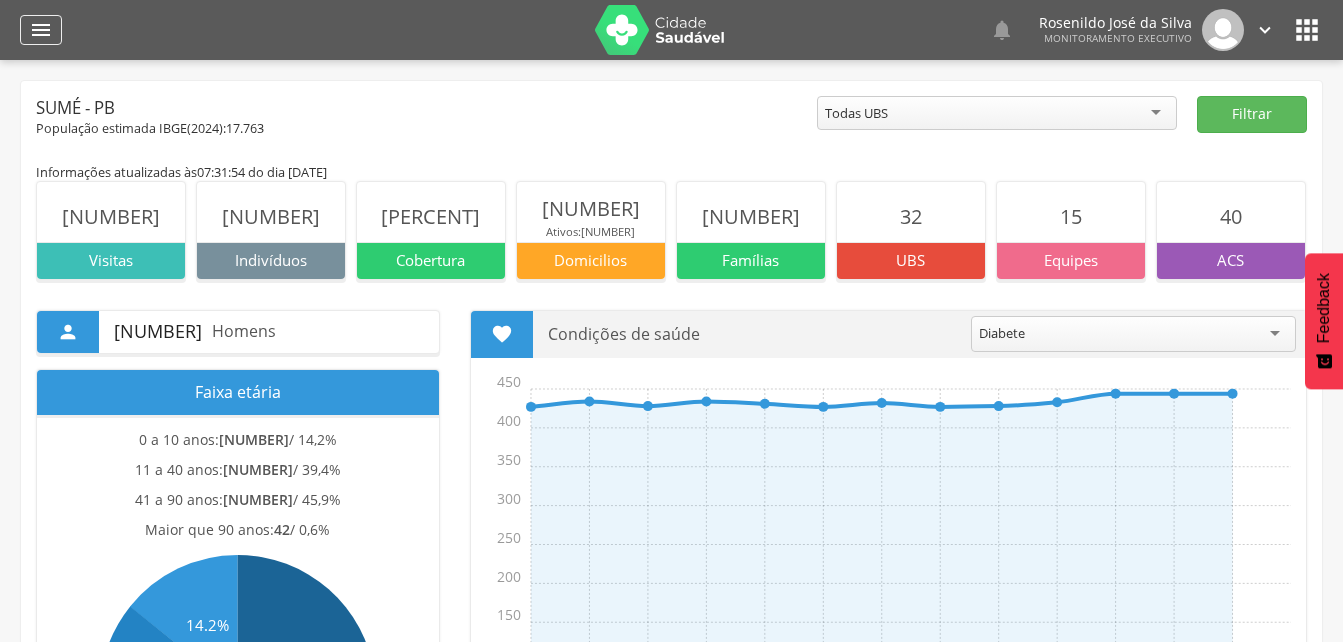 click on "" at bounding box center (41, 30) 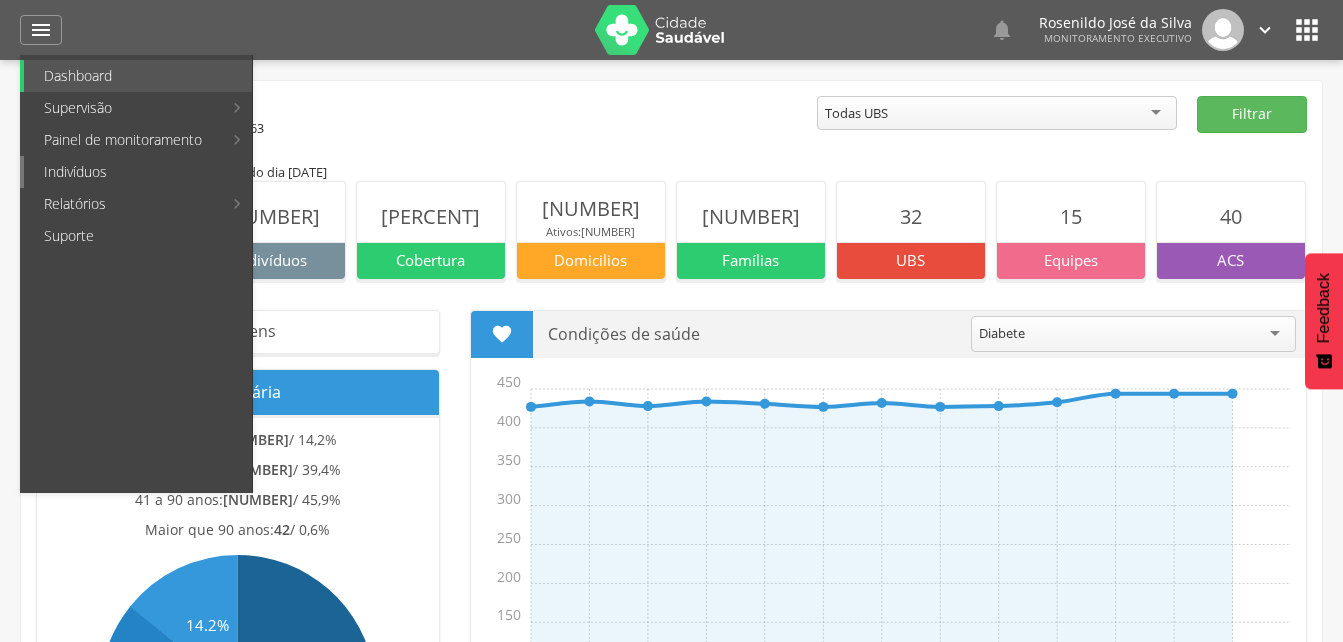 click on "Indivíduos" at bounding box center [138, 172] 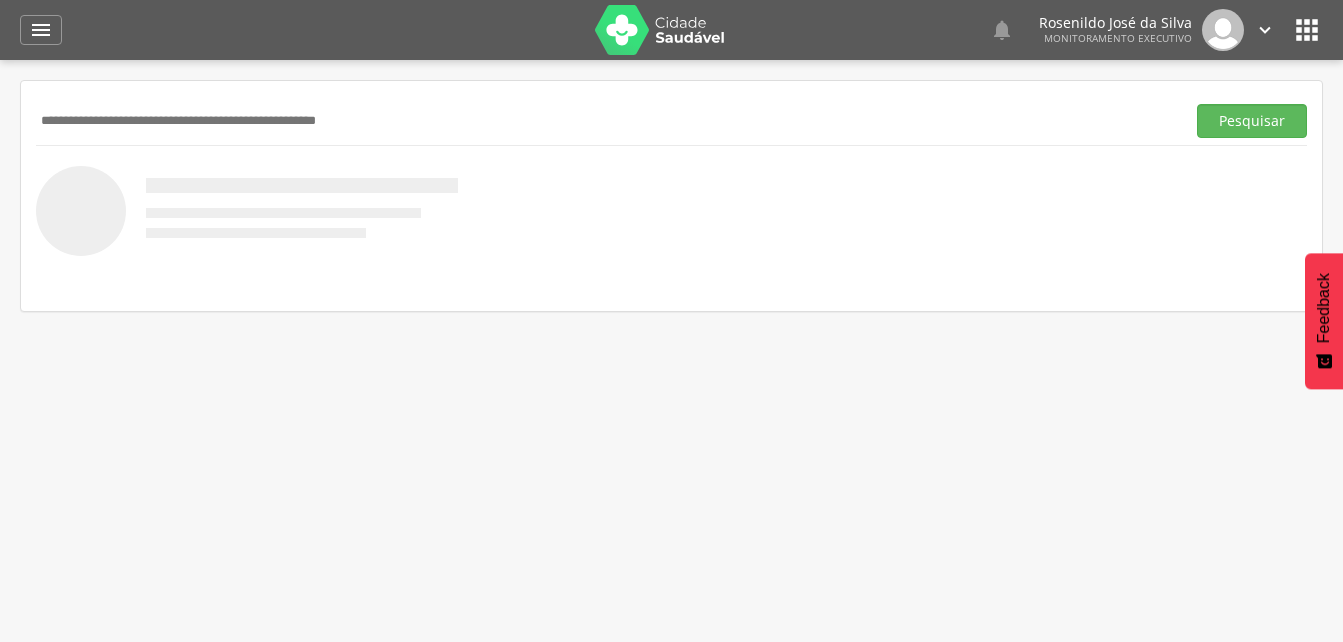 click at bounding box center (606, 121) 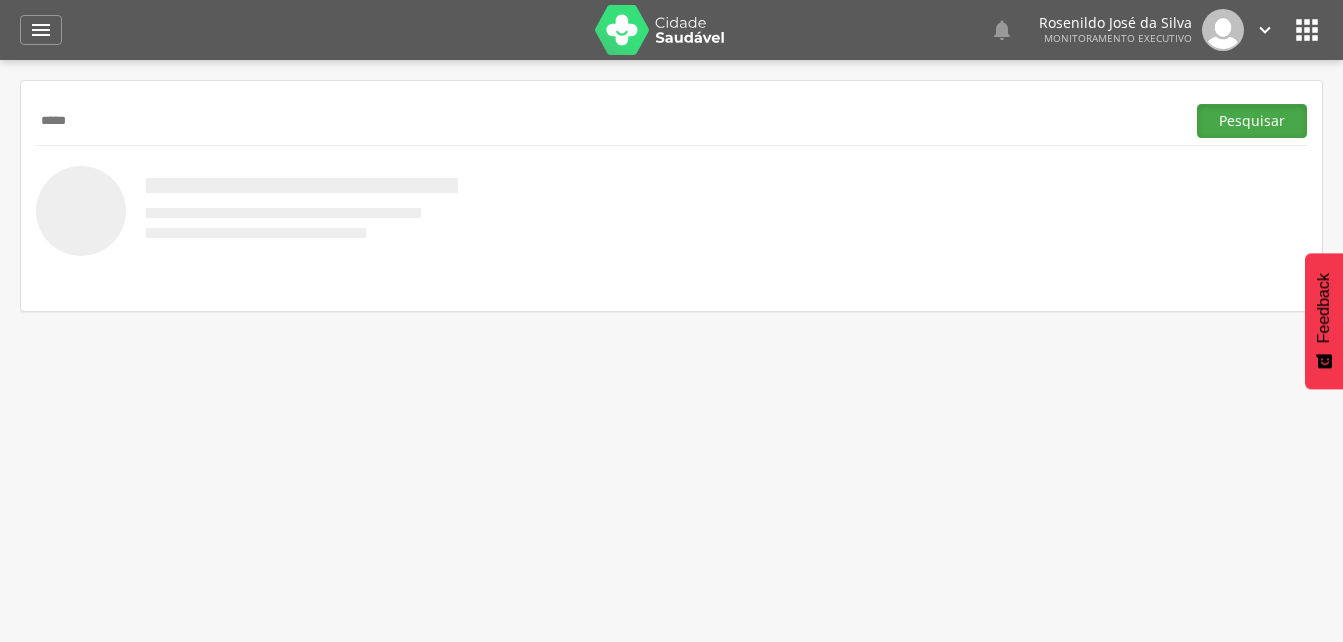 click on "Pesquisar" at bounding box center [1252, 121] 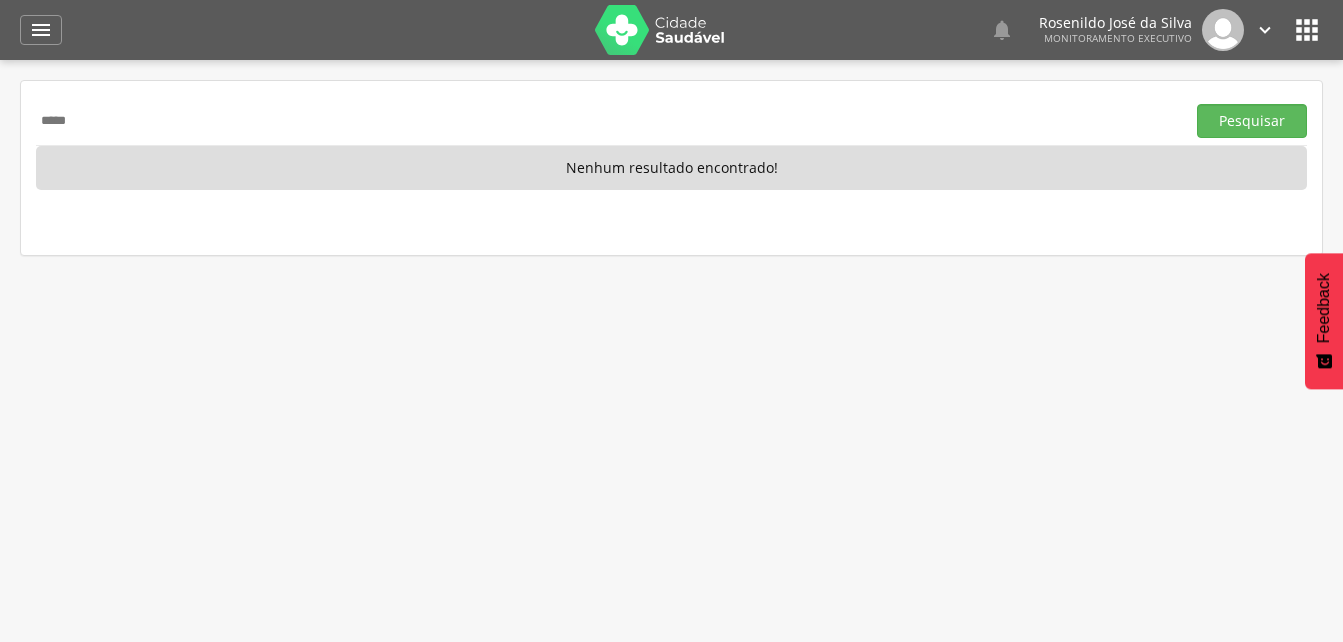 click on "*****" at bounding box center [606, 121] 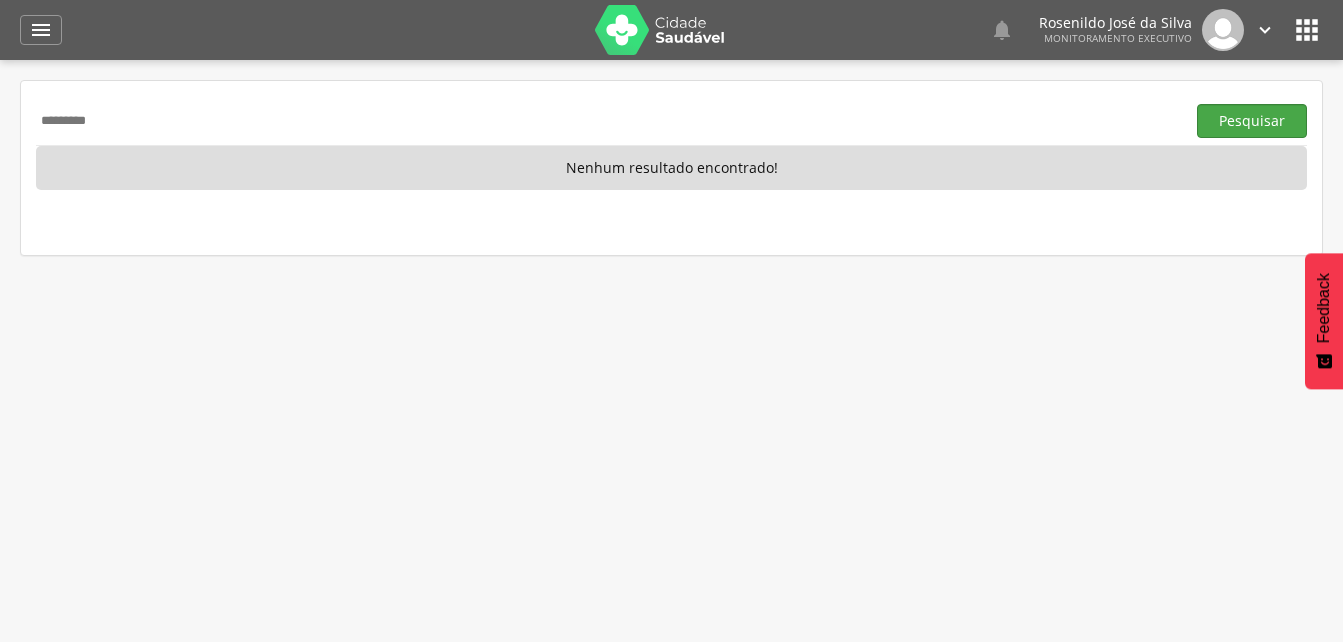 type on "*********" 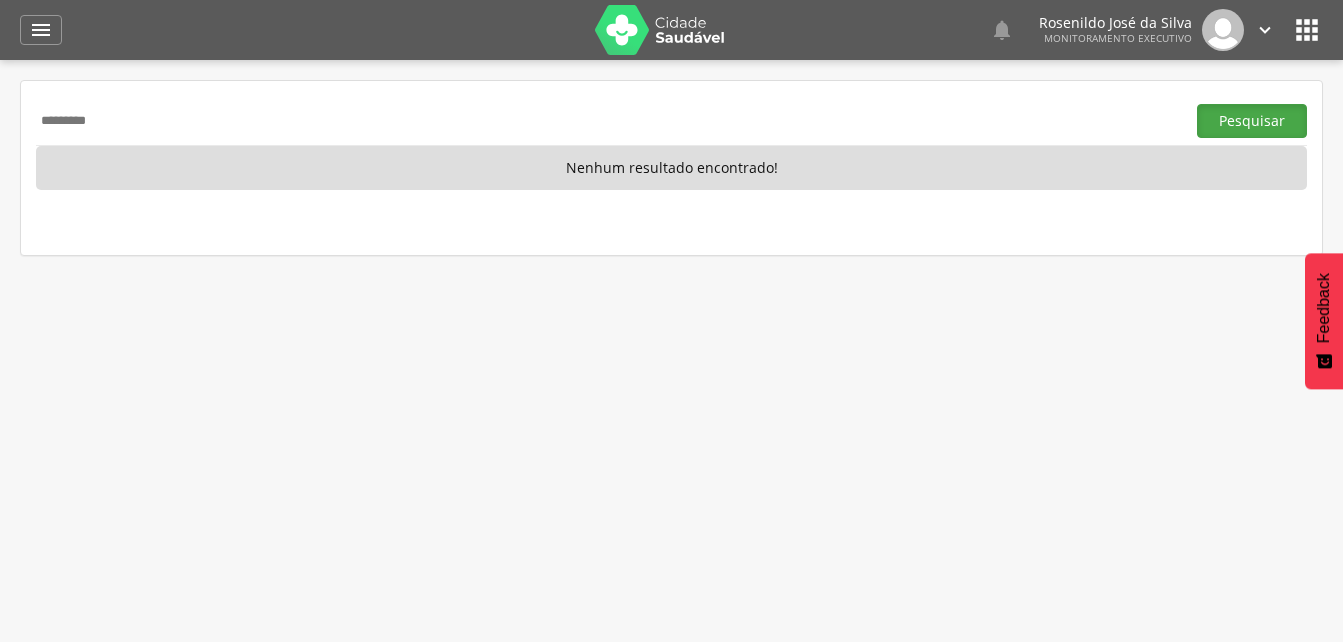 click on "Pesquisar" at bounding box center (1252, 121) 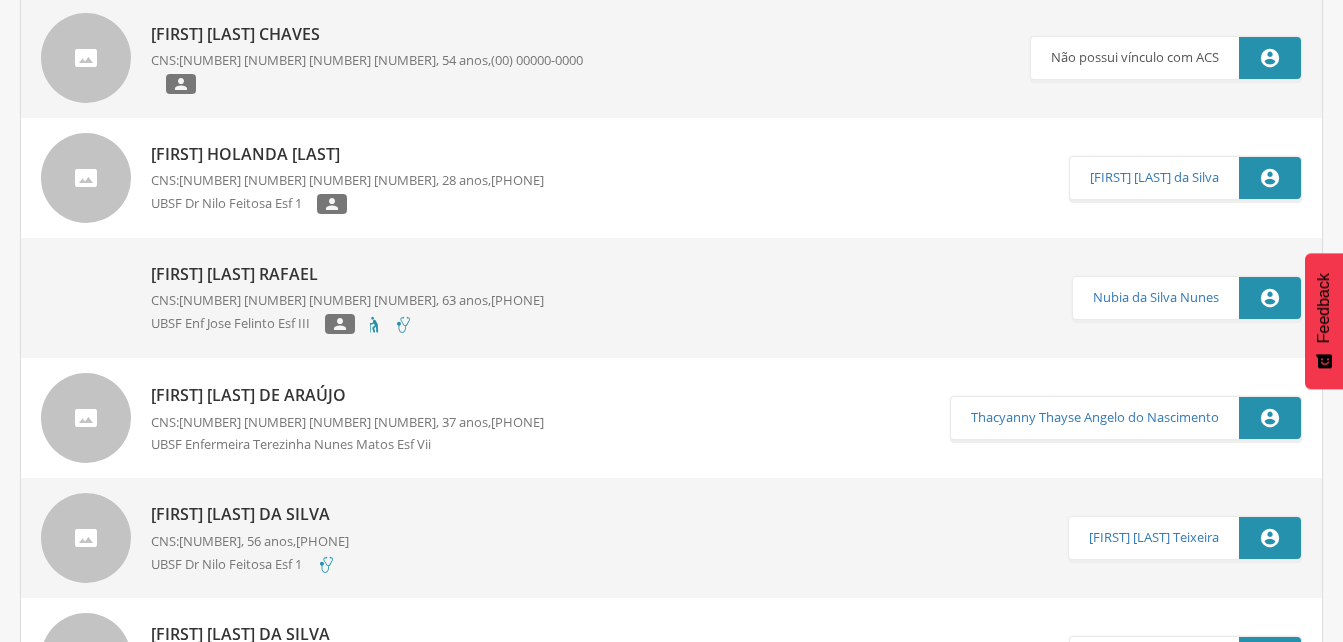 scroll, scrollTop: 300, scrollLeft: 0, axis: vertical 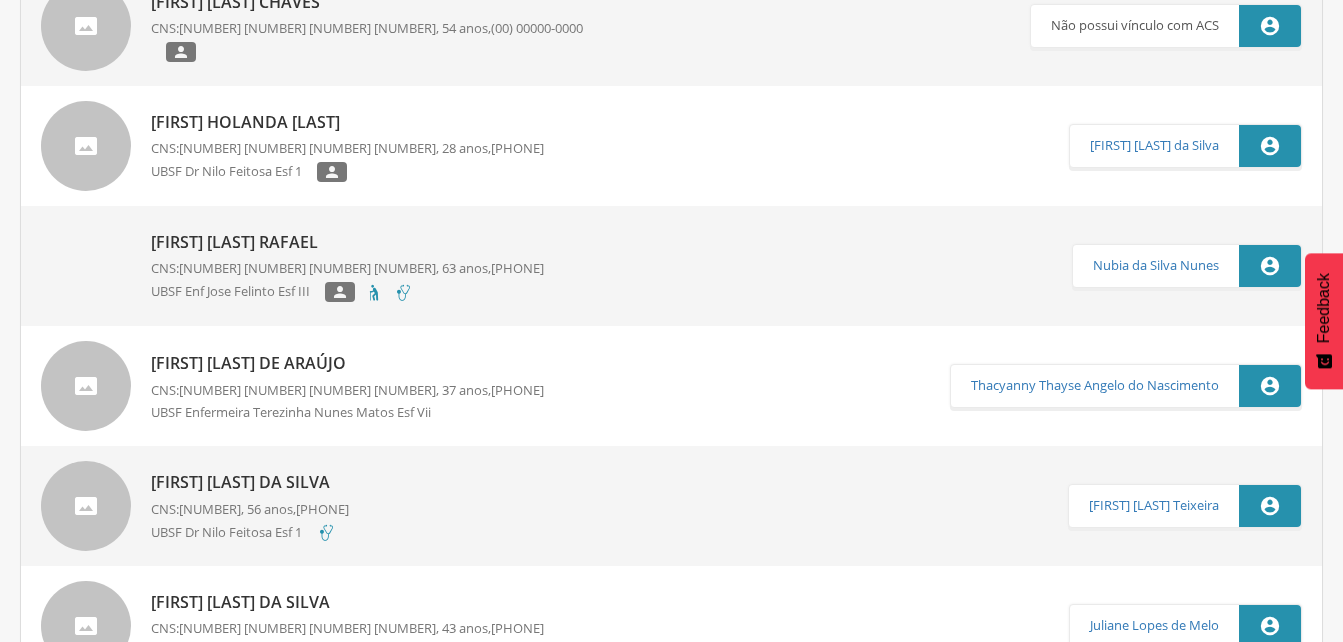 click on "Rosenildo Jose da Silva" at bounding box center [250, 482] 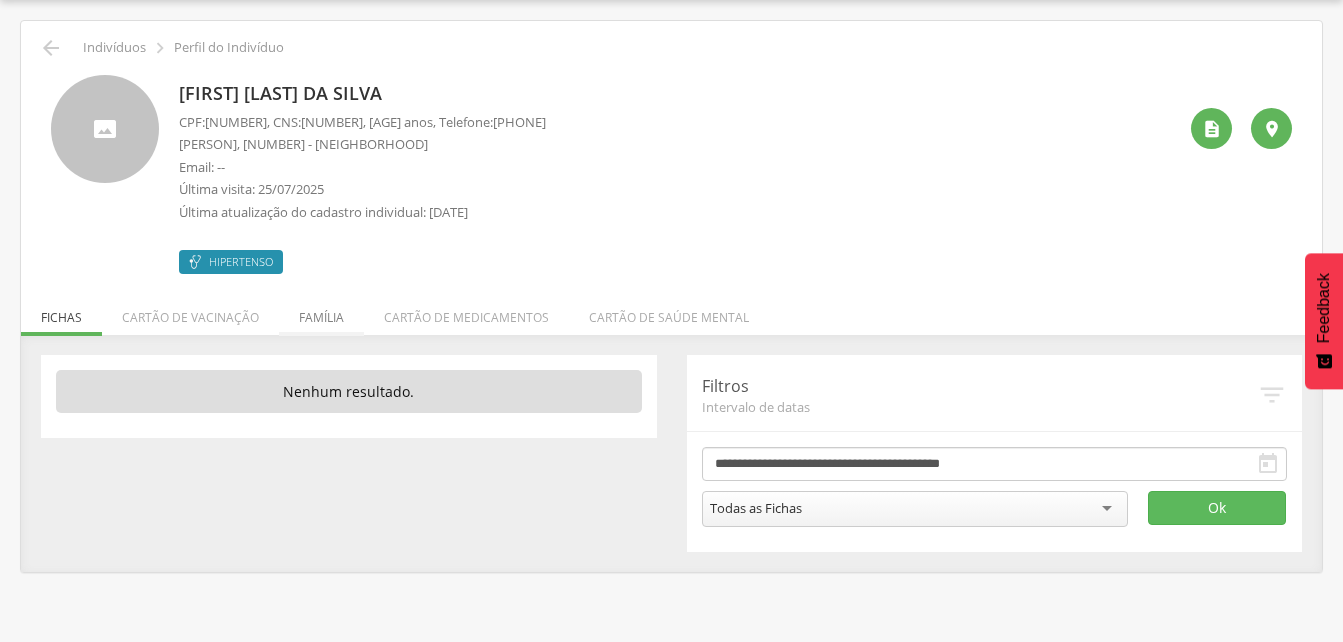click on "Família" at bounding box center [321, 312] 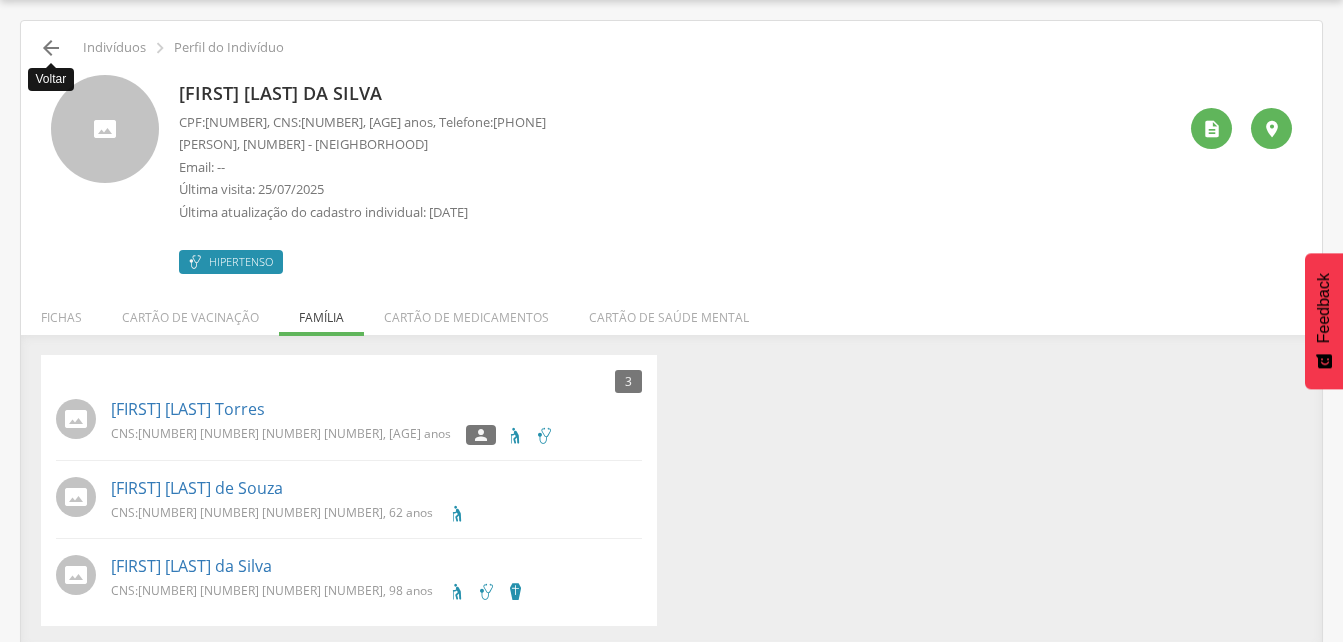 click on "" at bounding box center (51, 48) 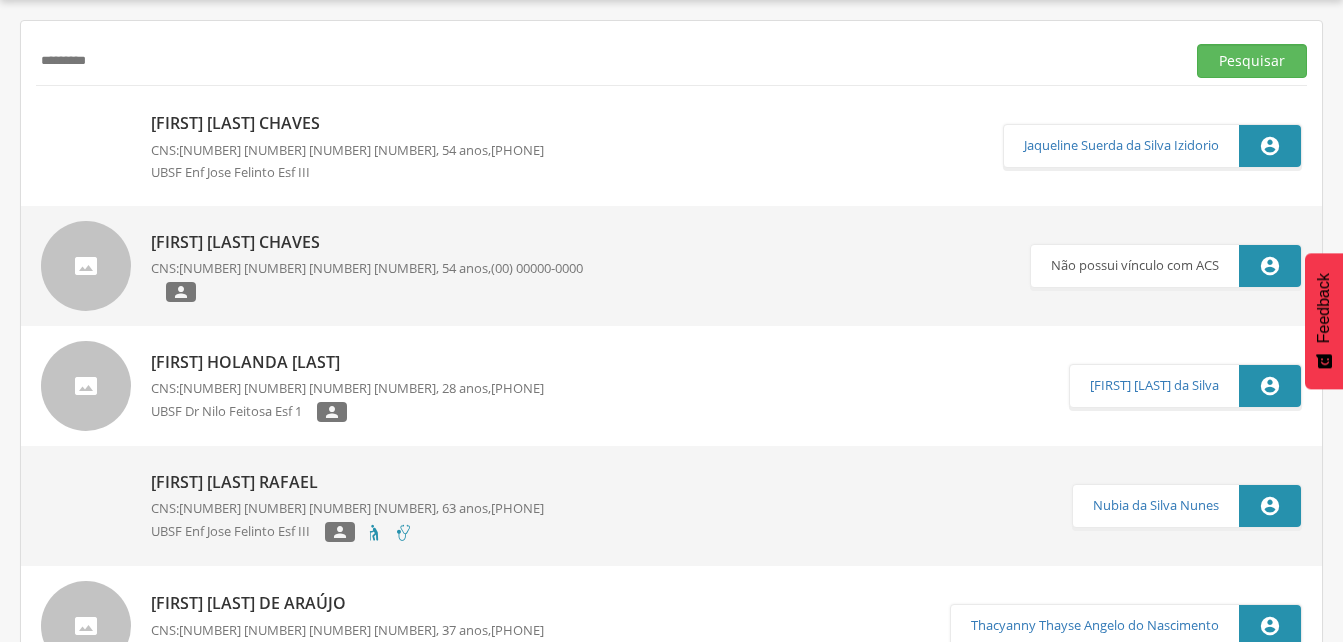 click on "*********" at bounding box center [606, 61] 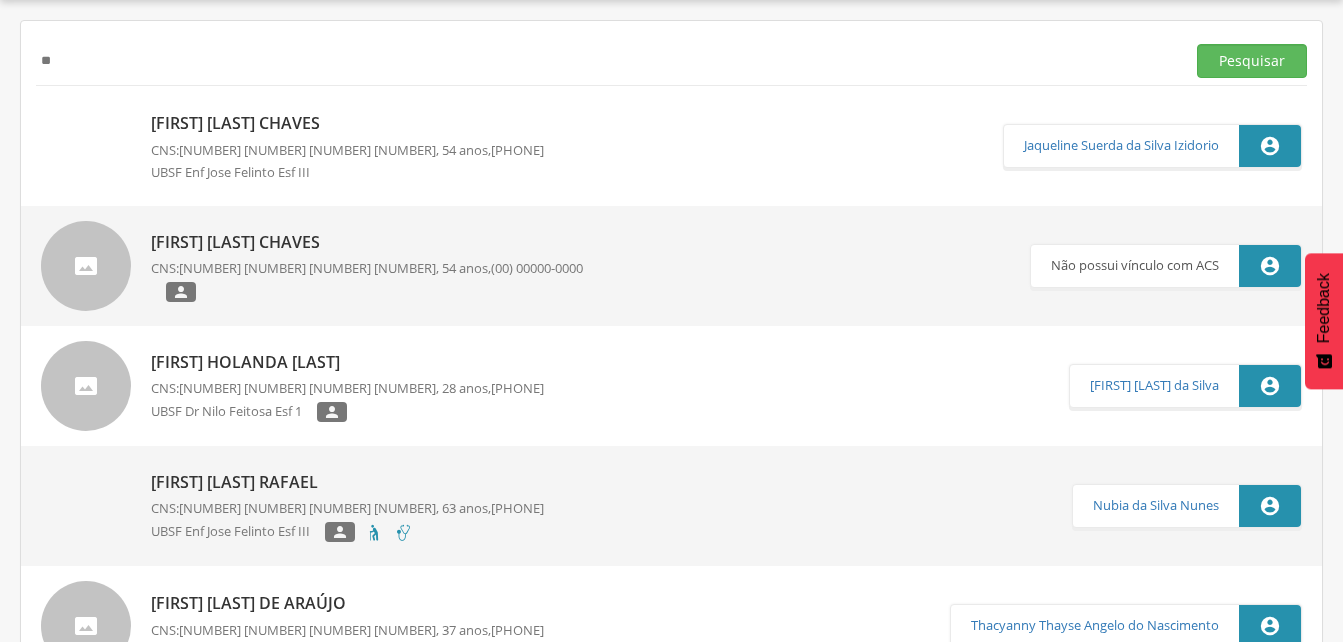 type on "*" 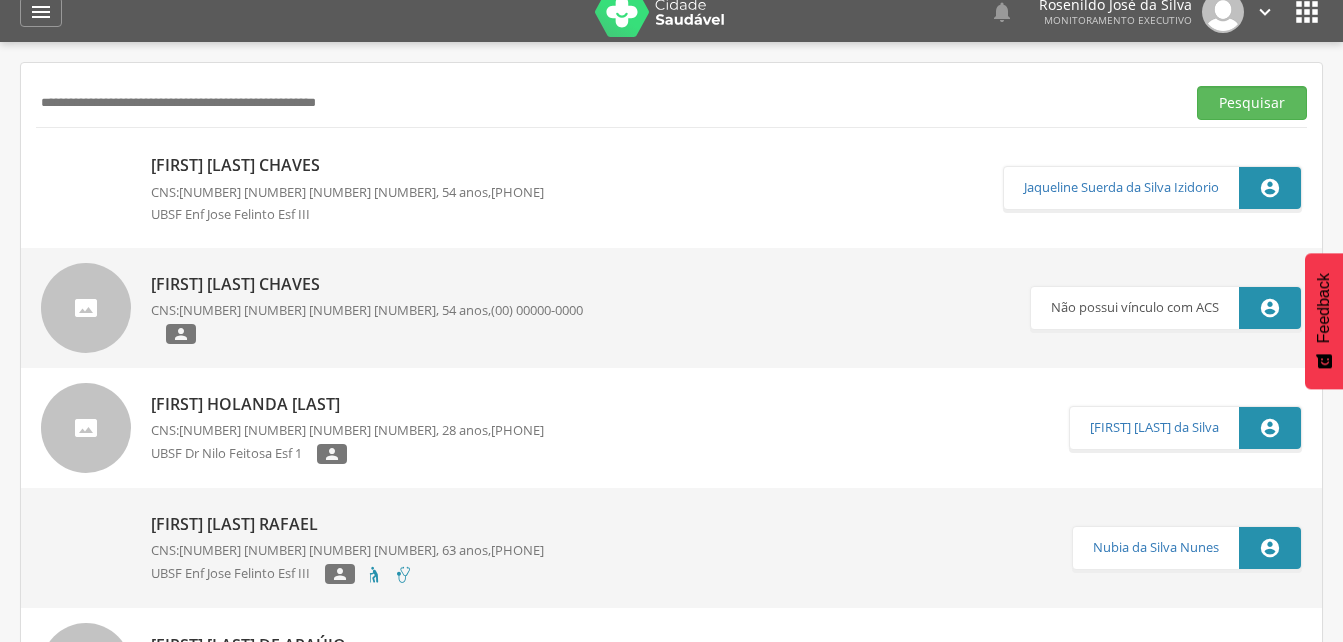 scroll, scrollTop: 0, scrollLeft: 0, axis: both 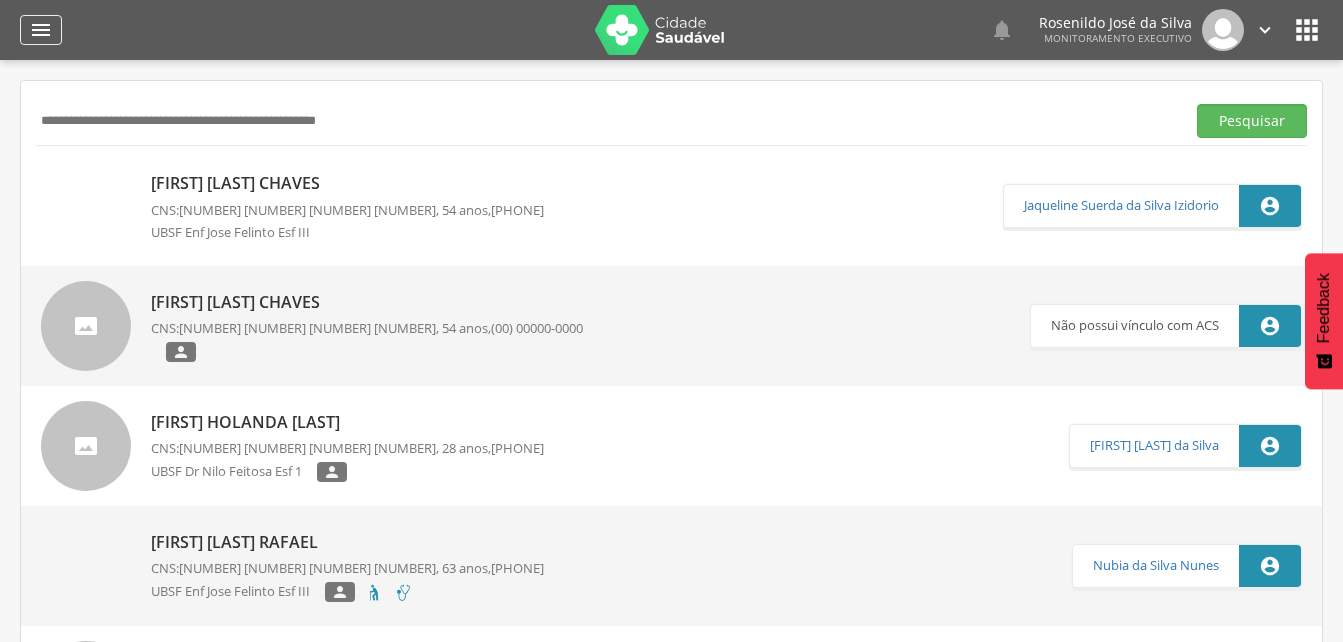 type 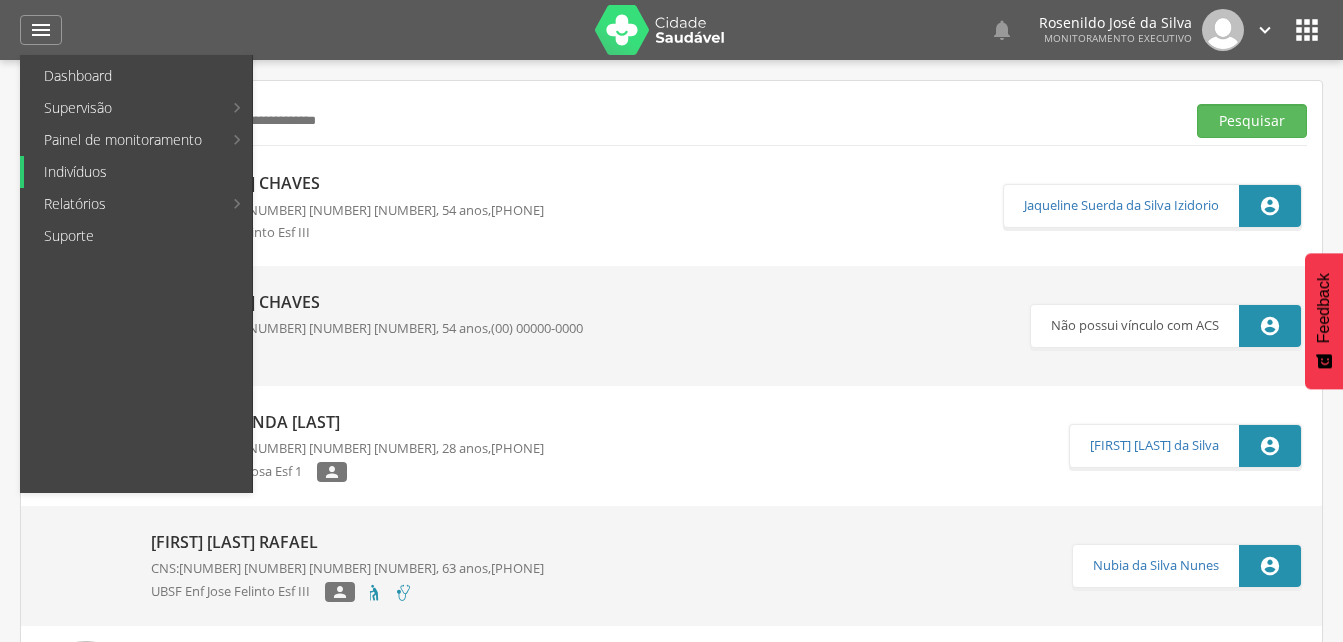 click on "Indivíduos" at bounding box center (138, 172) 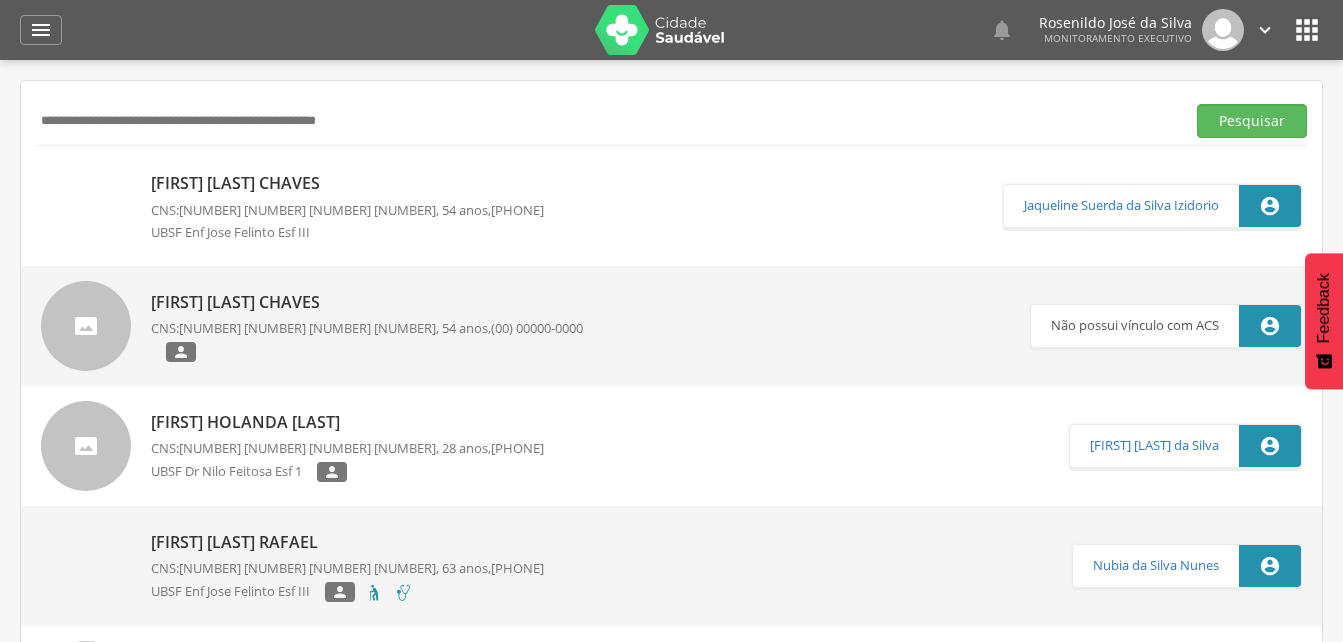 click at bounding box center [606, 121] 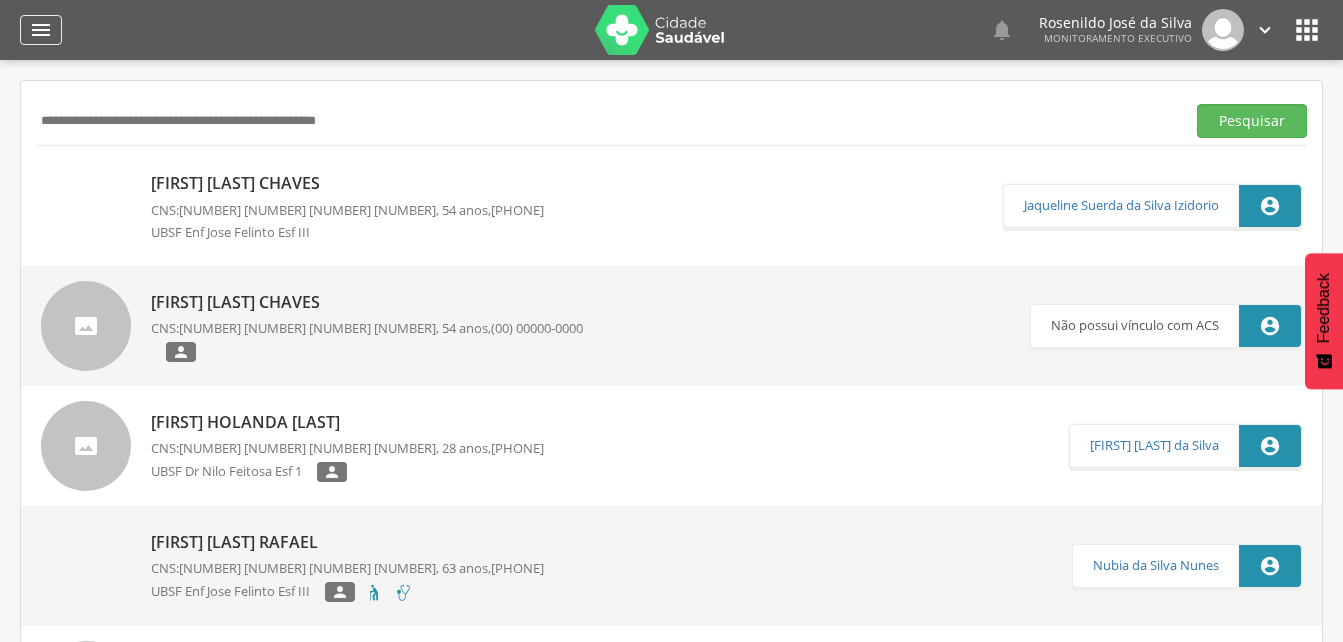 click on "" at bounding box center (41, 30) 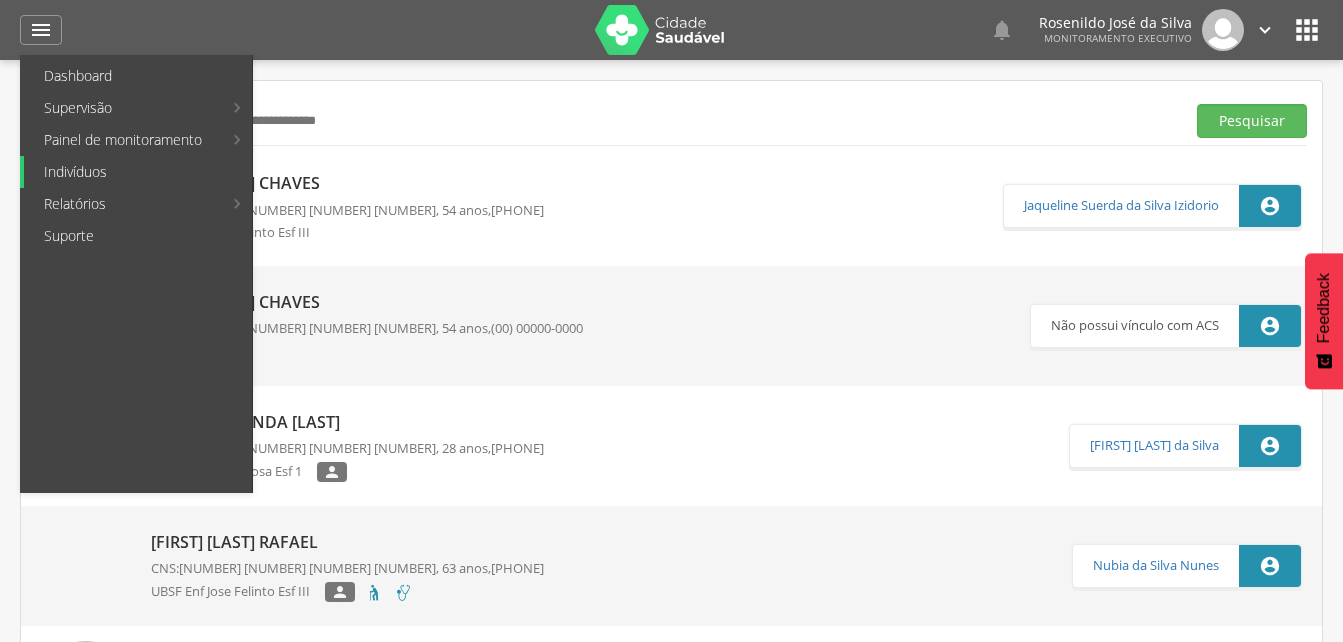 click on "Indivíduos" at bounding box center (138, 172) 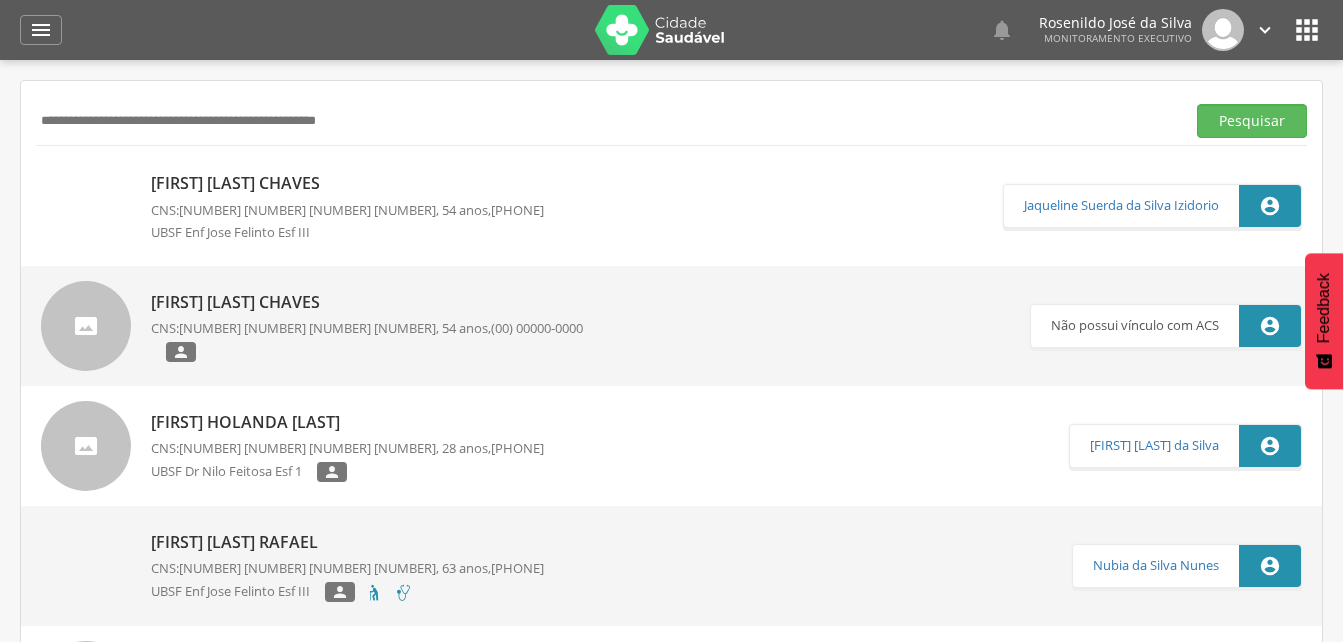 drag, startPoint x: 136, startPoint y: 106, endPoint x: 671, endPoint y: 186, distance: 540.94824 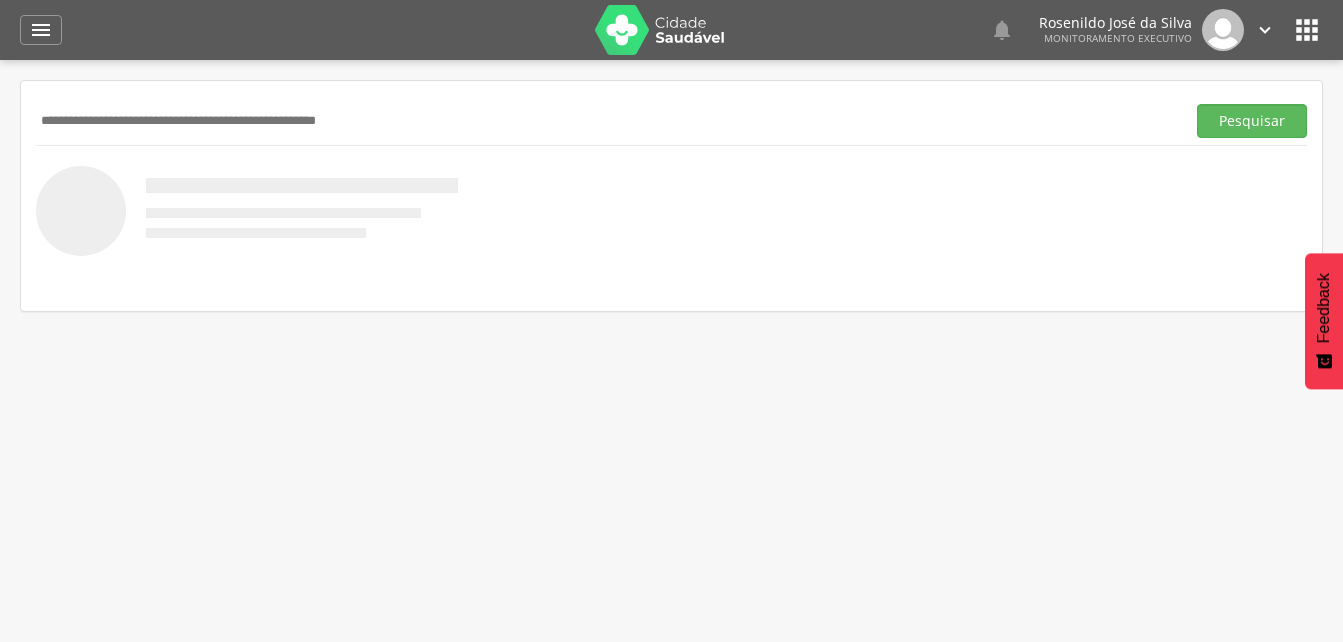 scroll, scrollTop: 0, scrollLeft: 0, axis: both 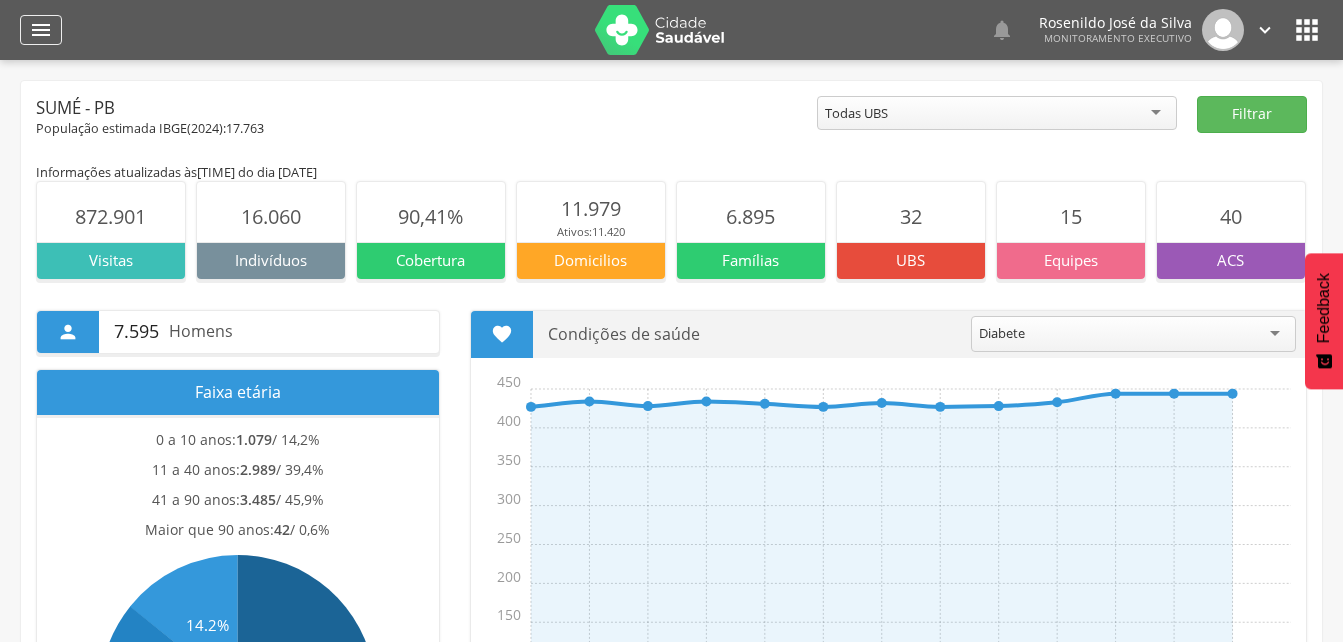 click on "" at bounding box center (41, 30) 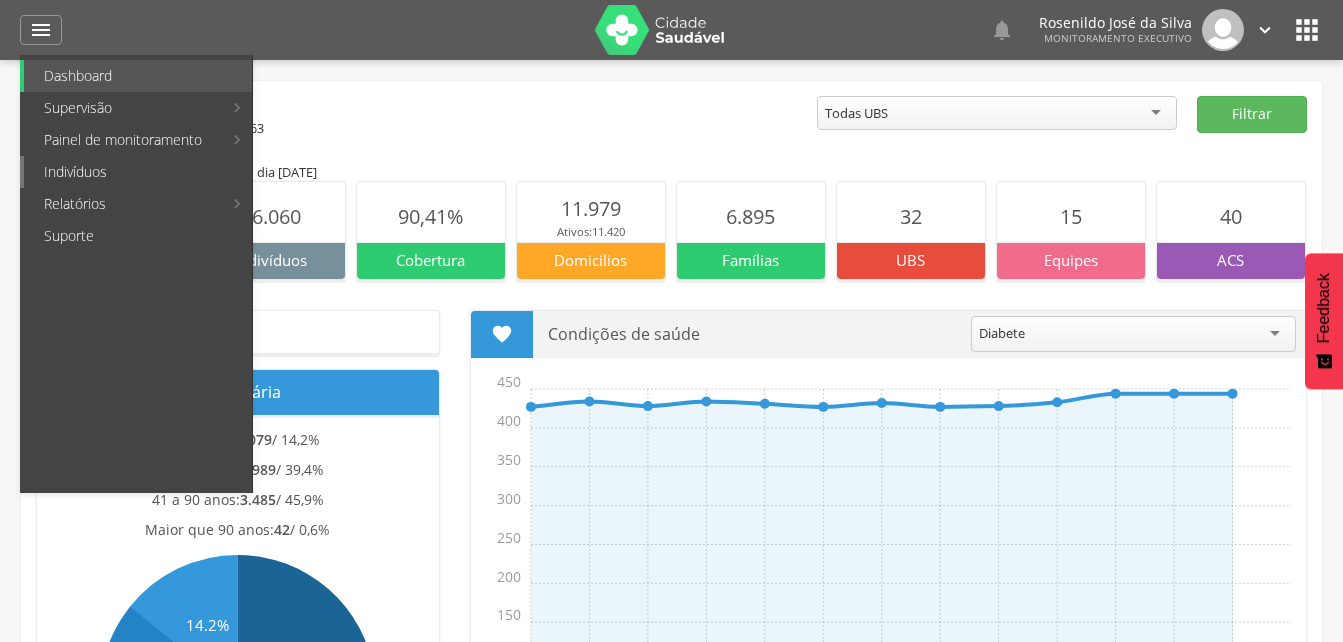 click on "Indivíduos" at bounding box center [138, 172] 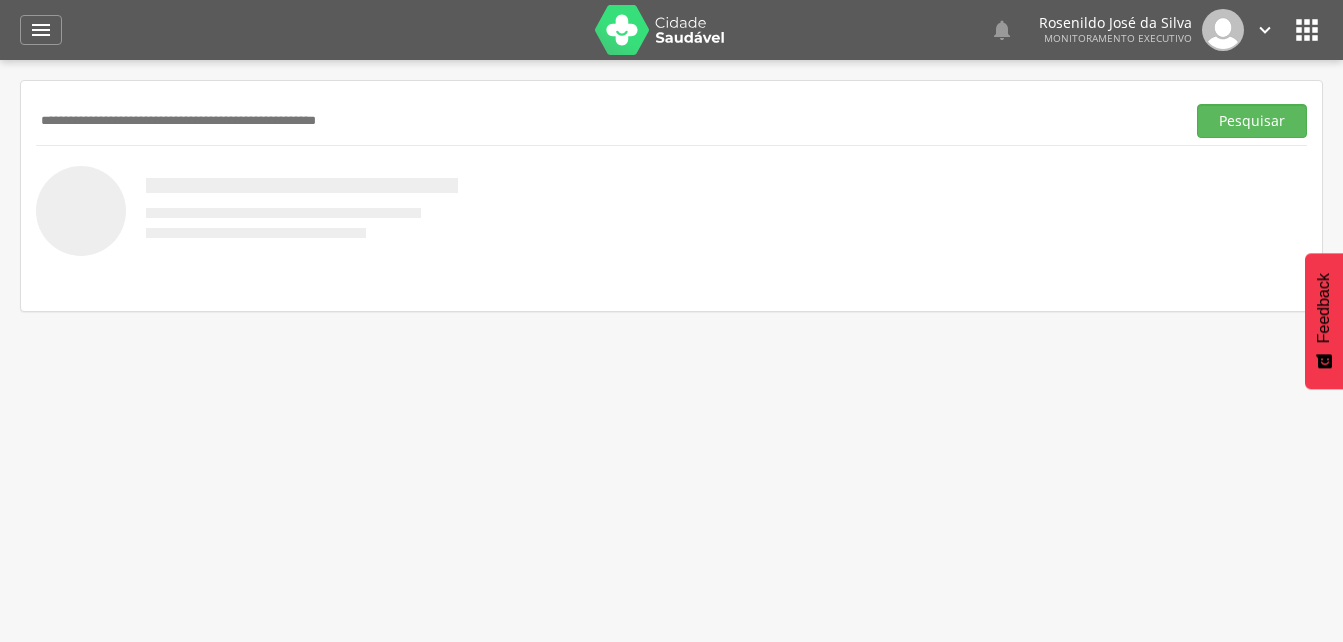 click at bounding box center [606, 121] 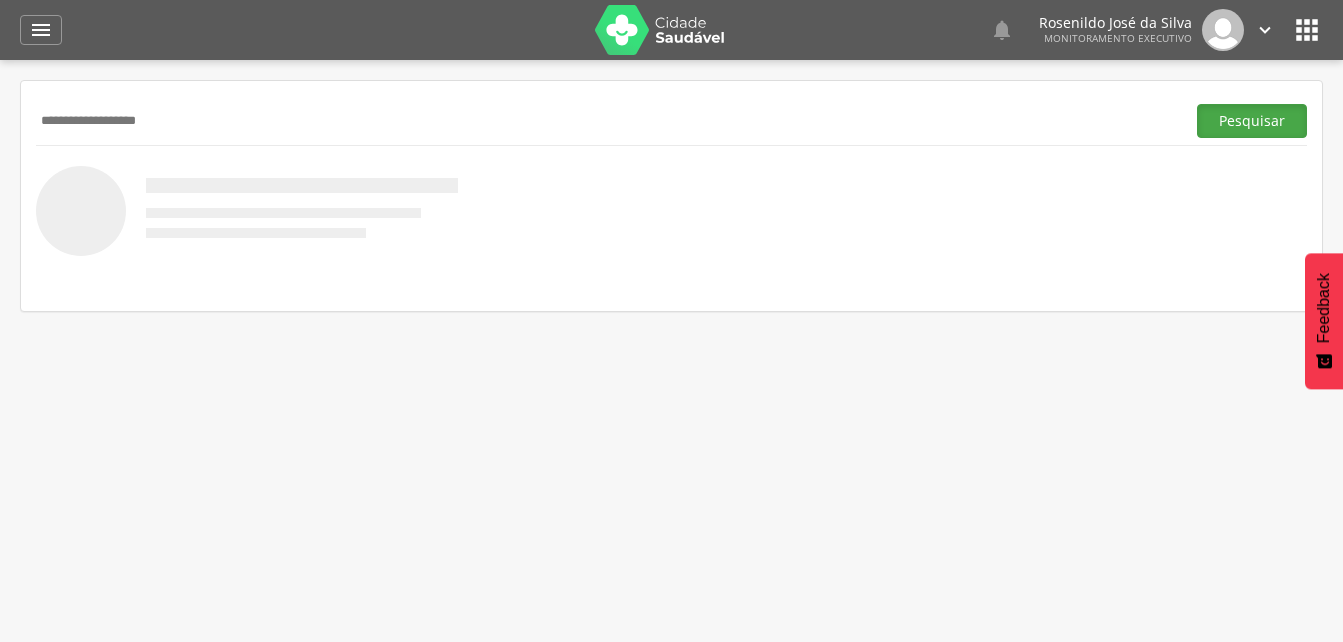click on "Pesquisar" at bounding box center [1252, 121] 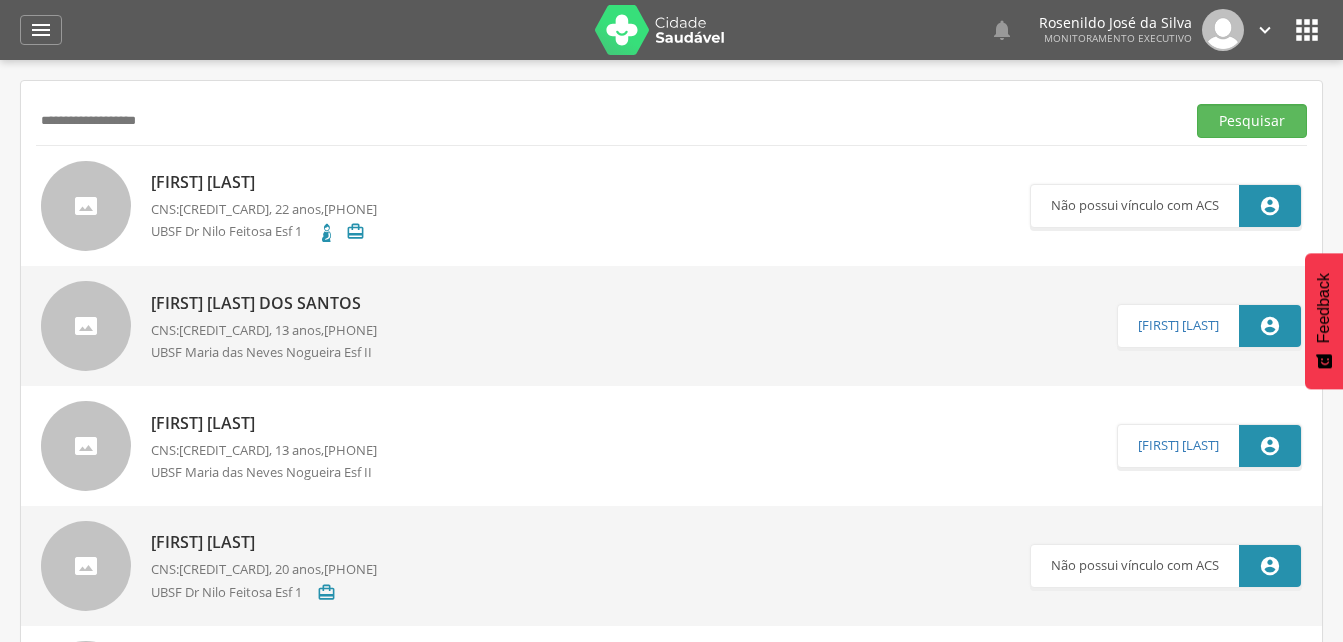 click on "**********" at bounding box center [606, 121] 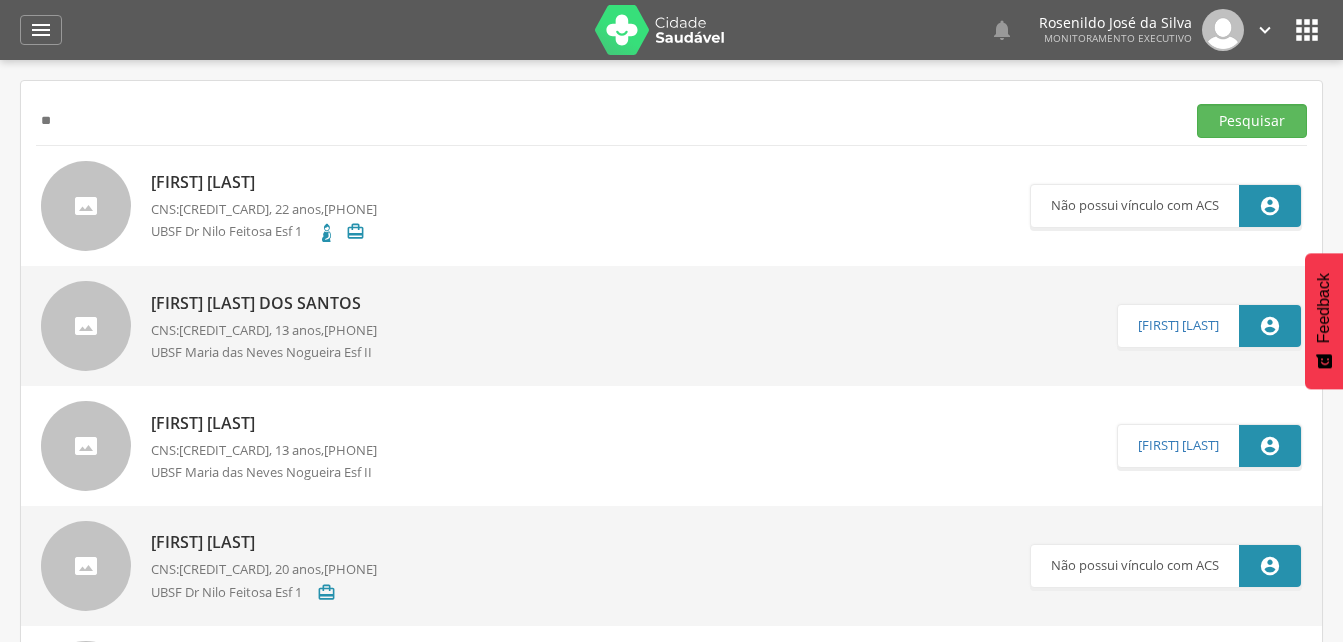 type on "*" 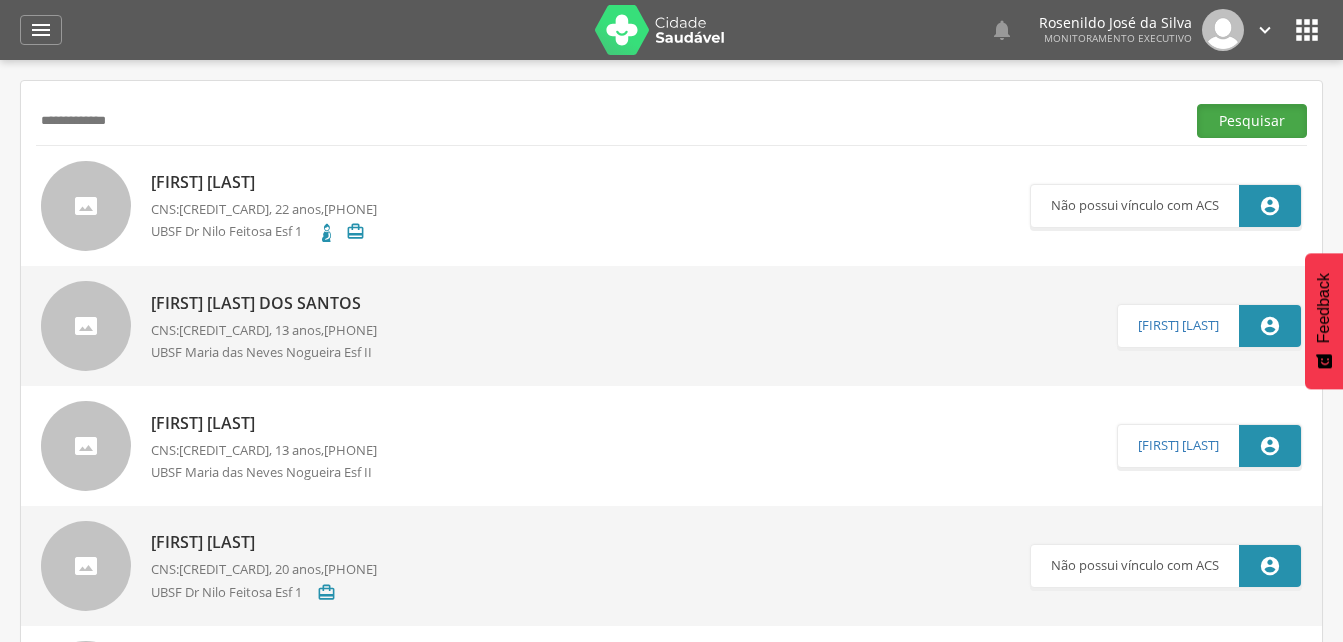 click on "Pesquisar" at bounding box center (1252, 121) 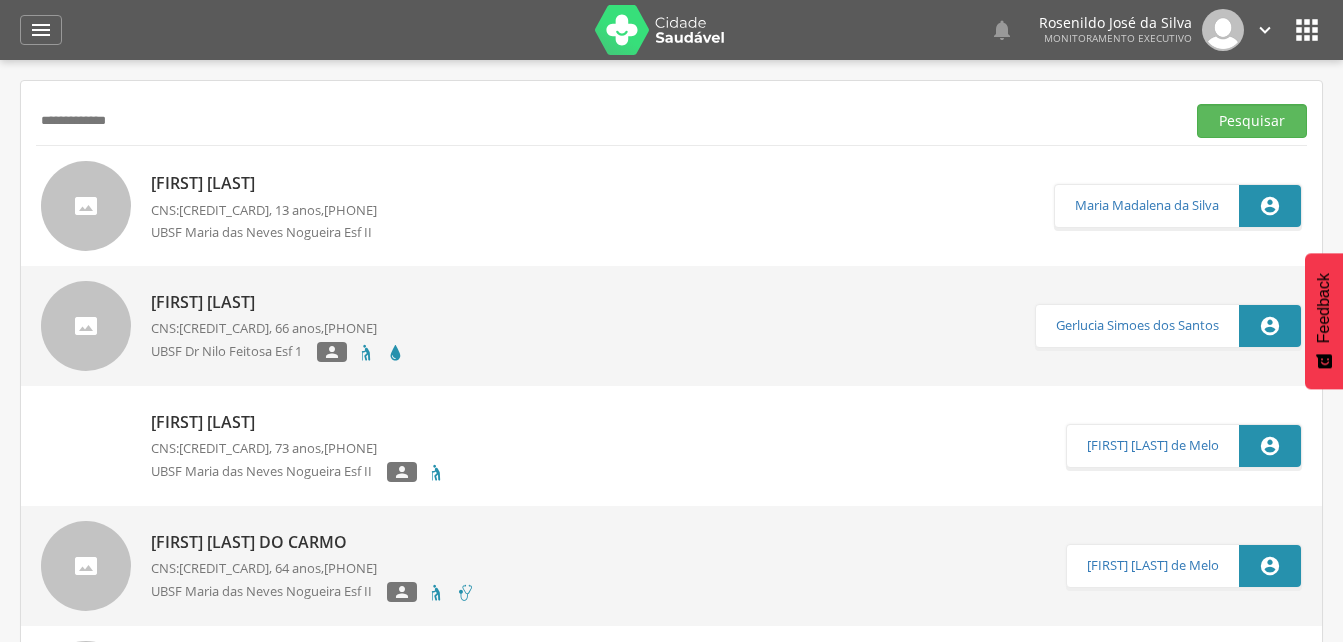 click on "**********" at bounding box center [606, 121] 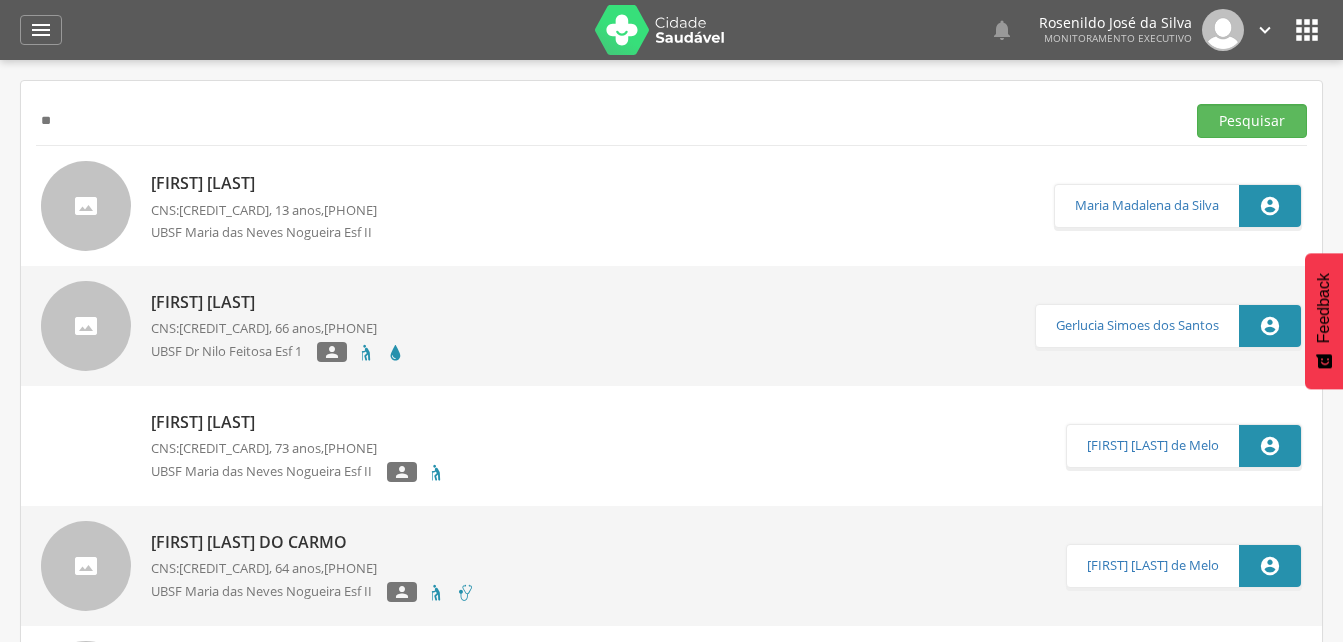 type on "*" 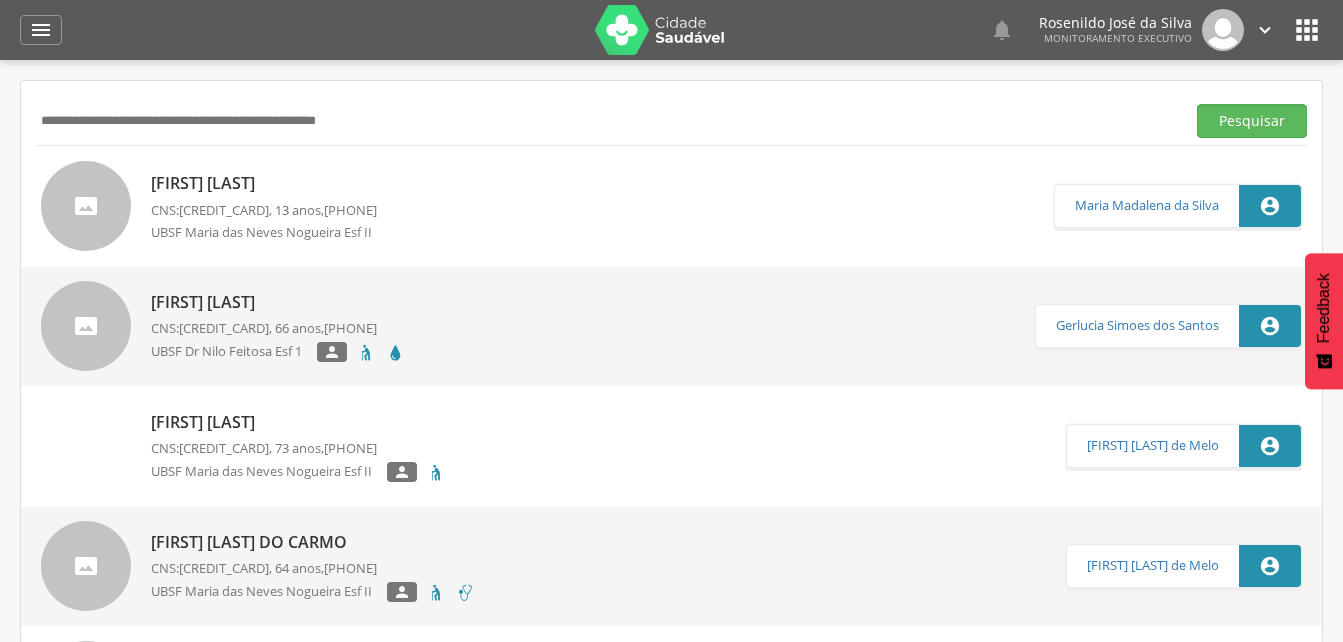 click at bounding box center [606, 121] 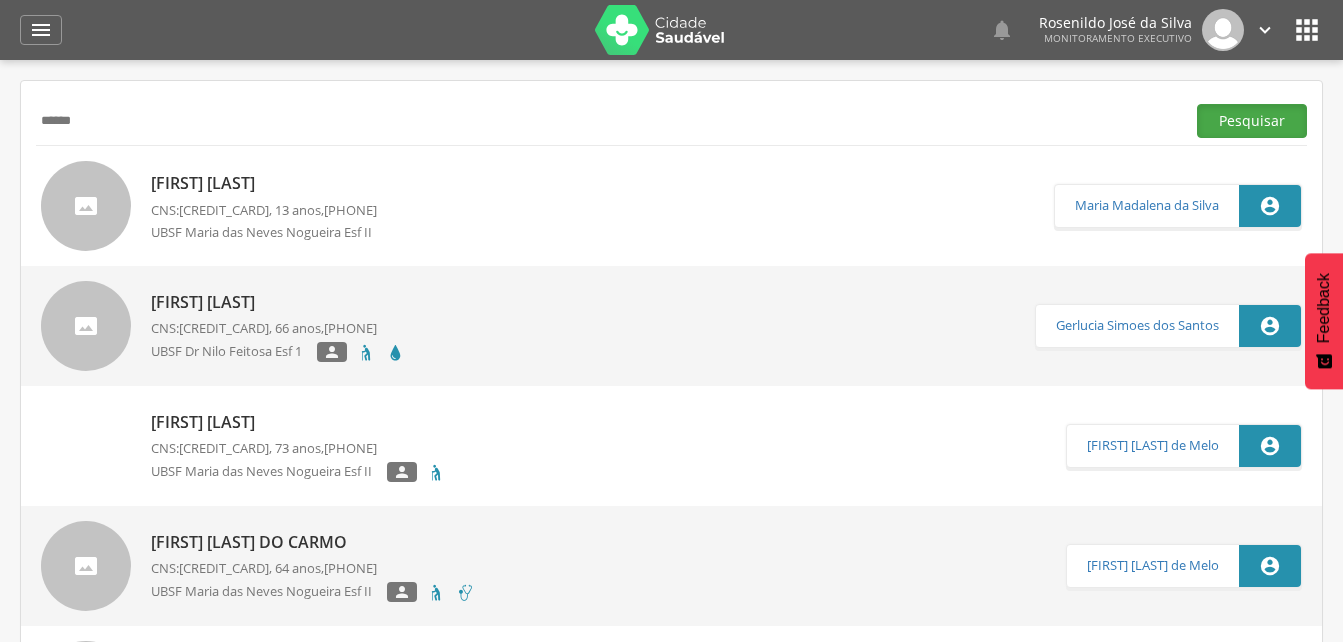 click on "Pesquisar" at bounding box center (1252, 121) 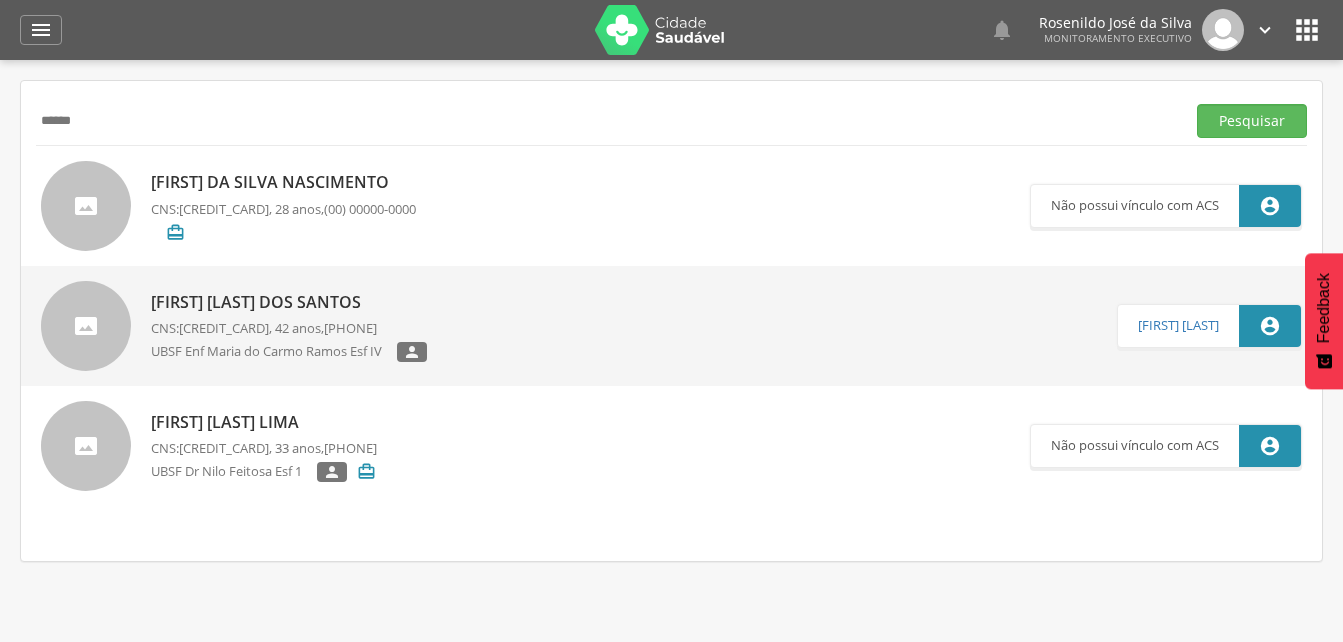 click on "******" at bounding box center [606, 121] 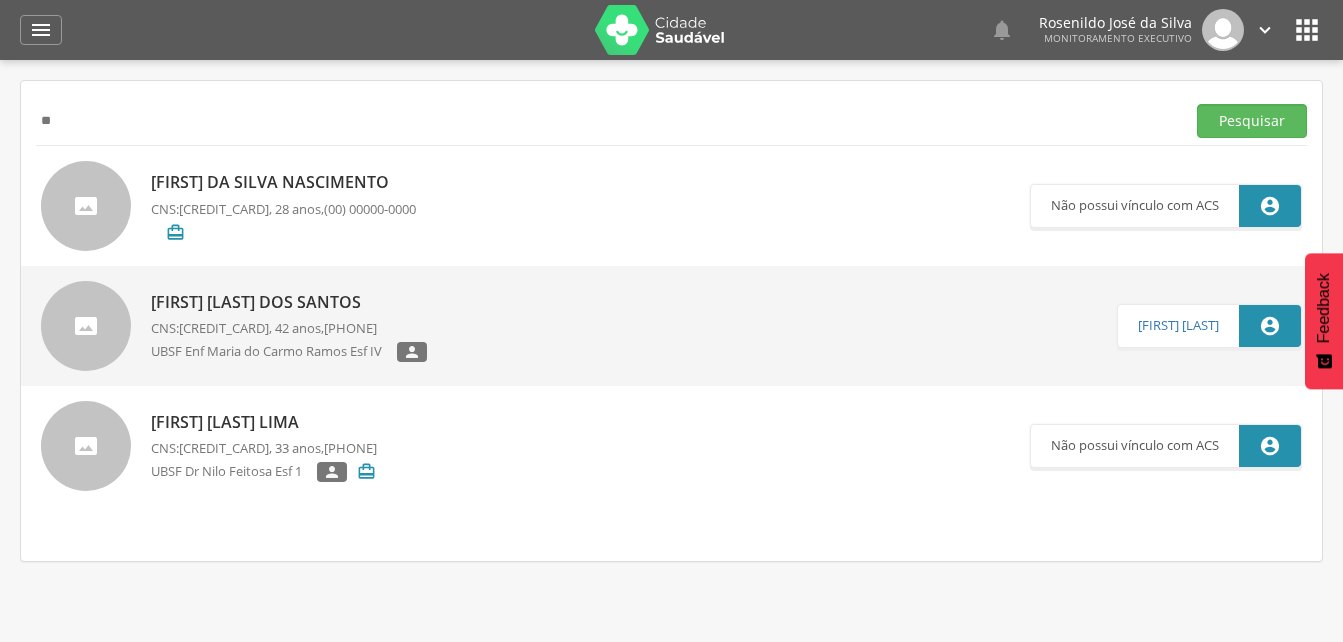 type on "*" 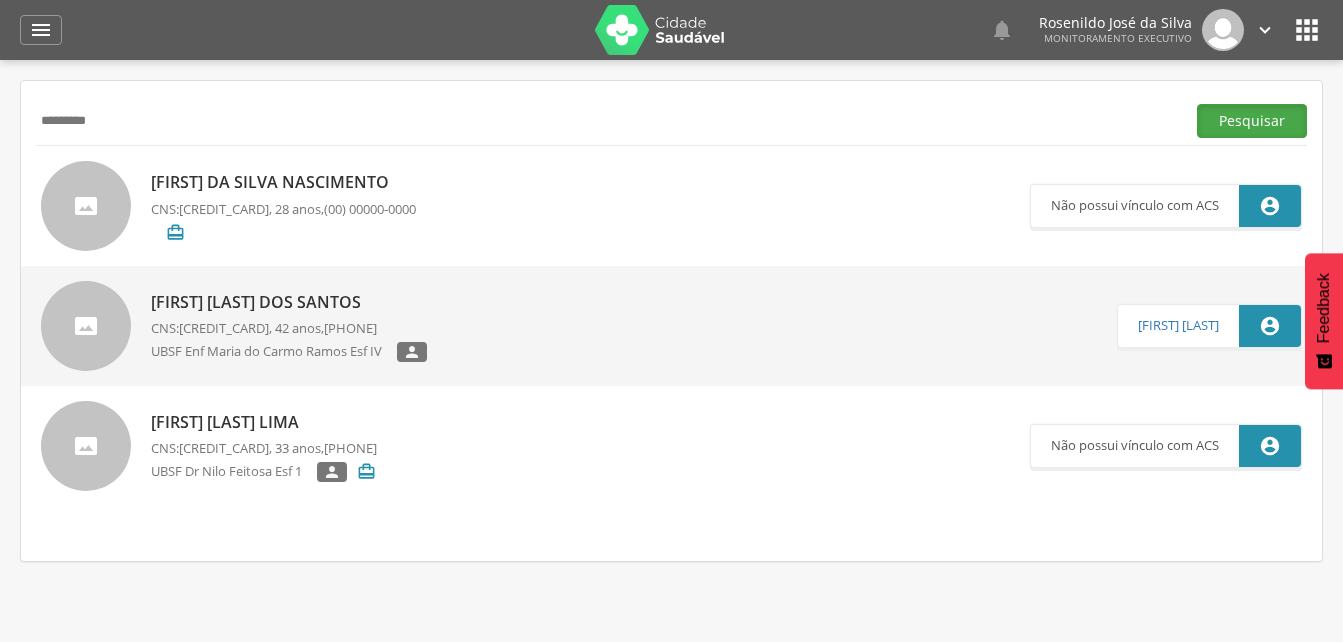 click on "Pesquisar" at bounding box center (1252, 121) 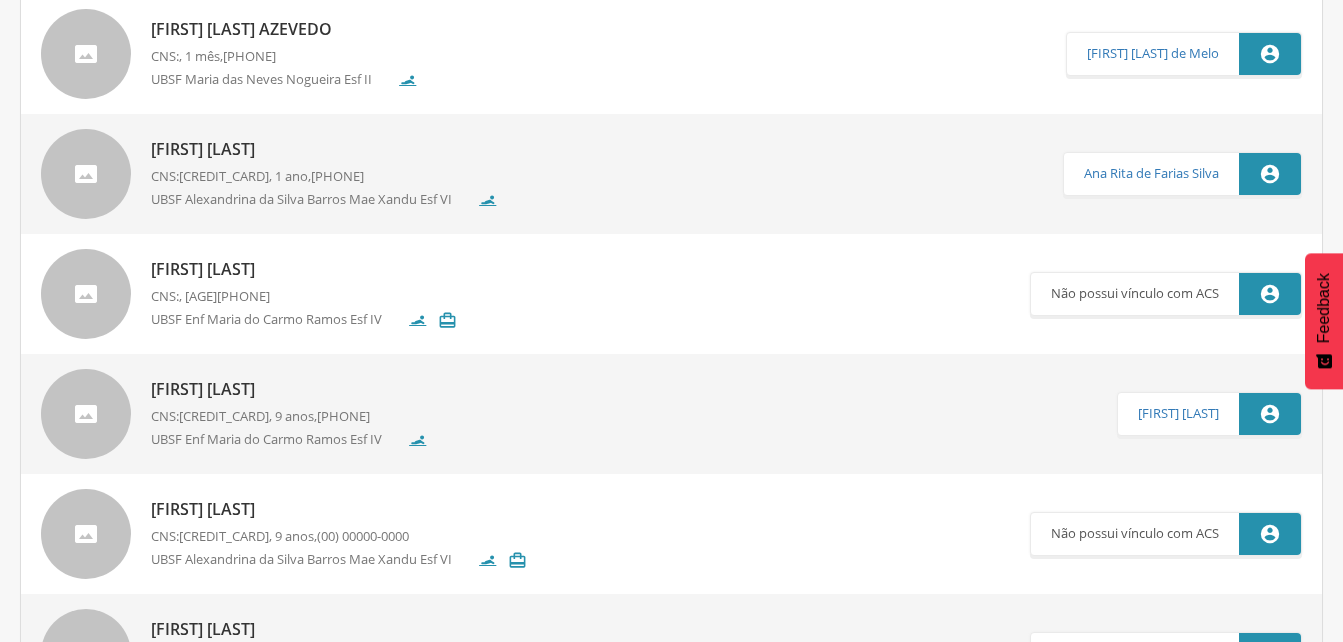 scroll, scrollTop: 100, scrollLeft: 0, axis: vertical 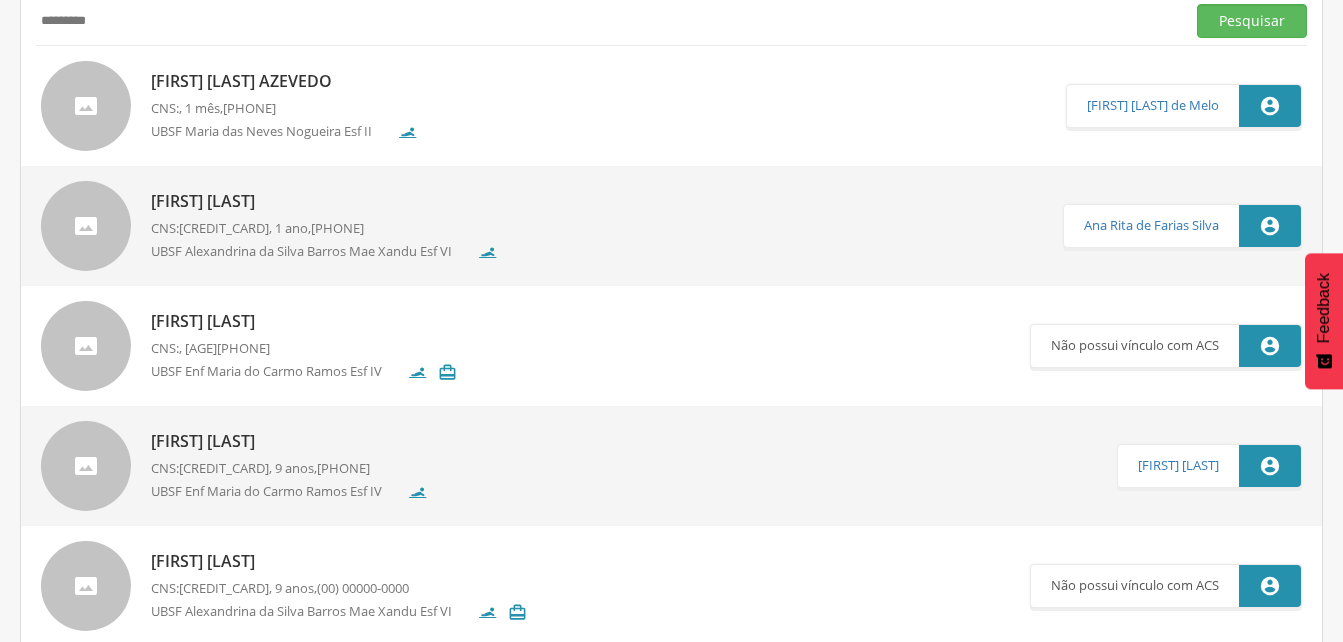 click on "*********" at bounding box center [606, 21] 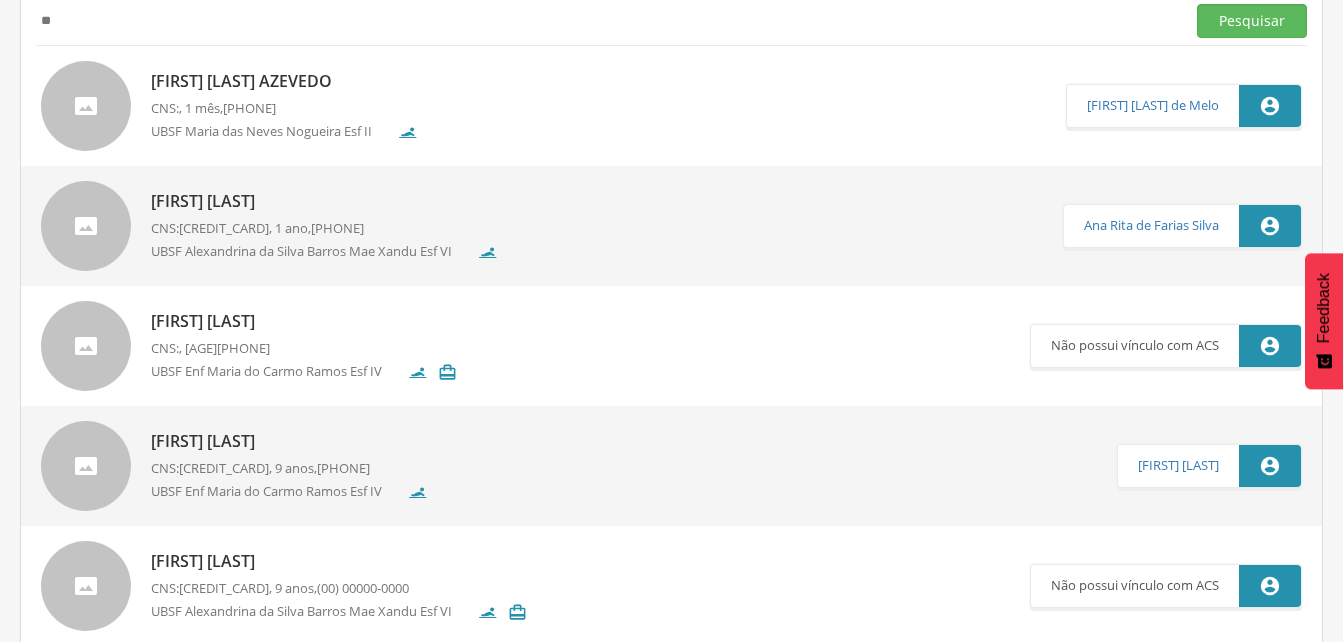 type on "*" 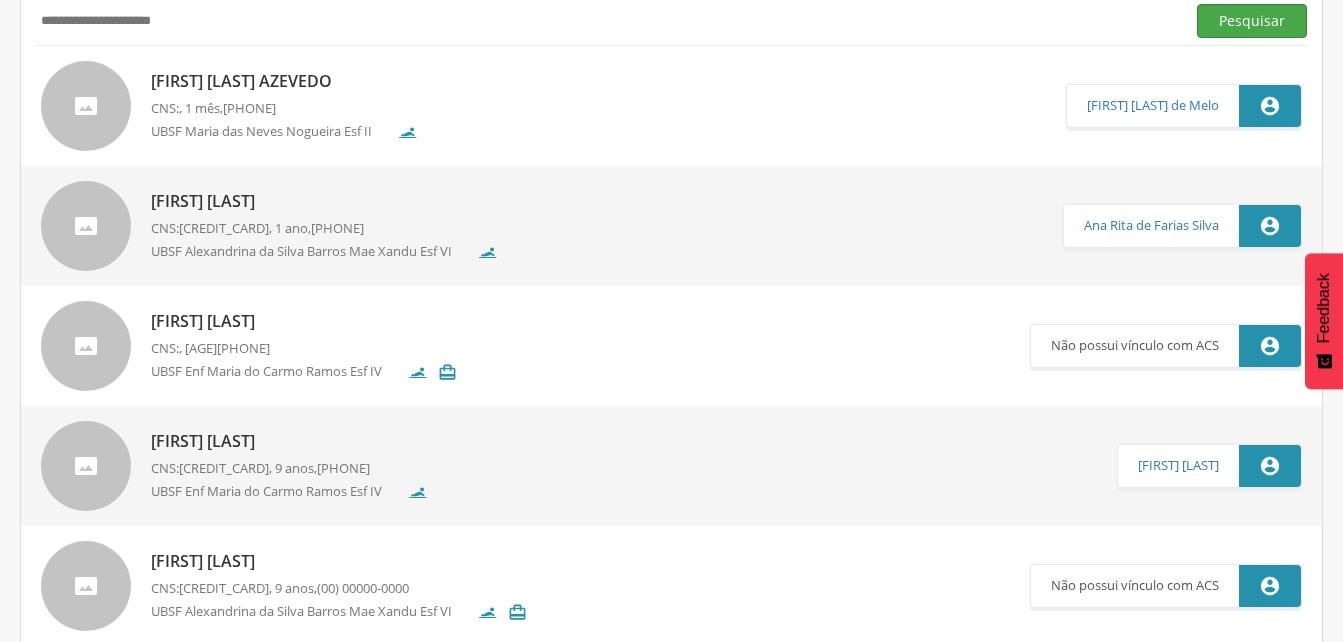 type on "**********" 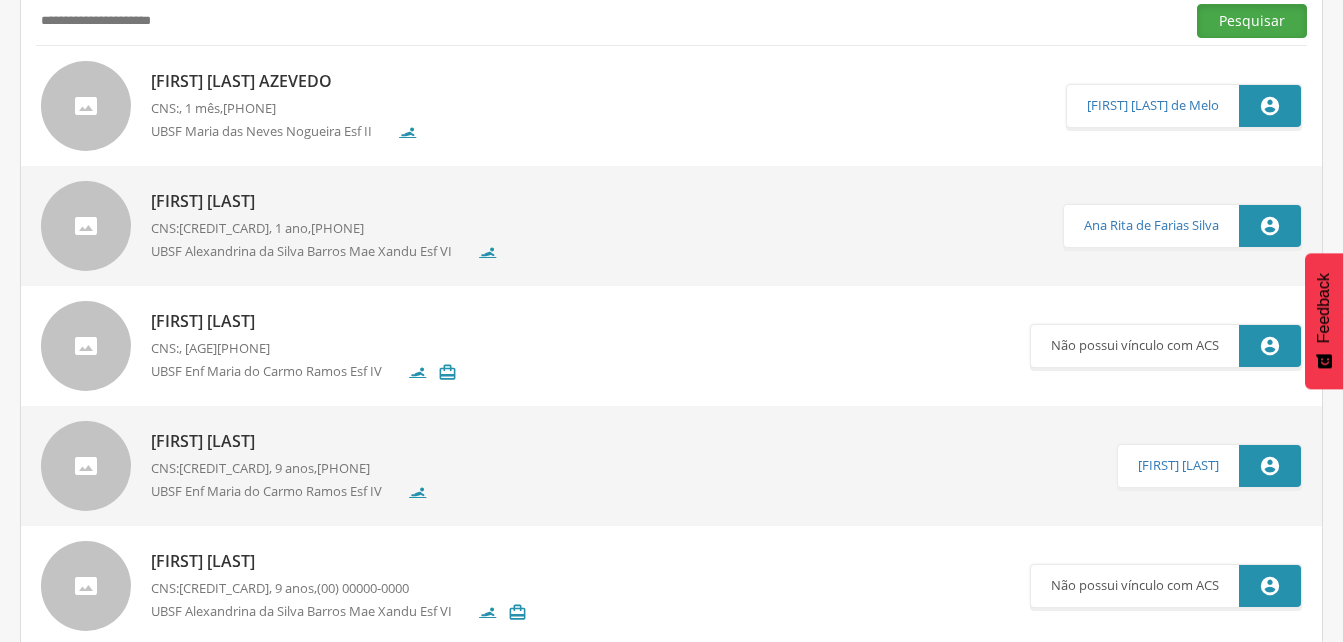 click on "Pesquisar" at bounding box center (1252, 21) 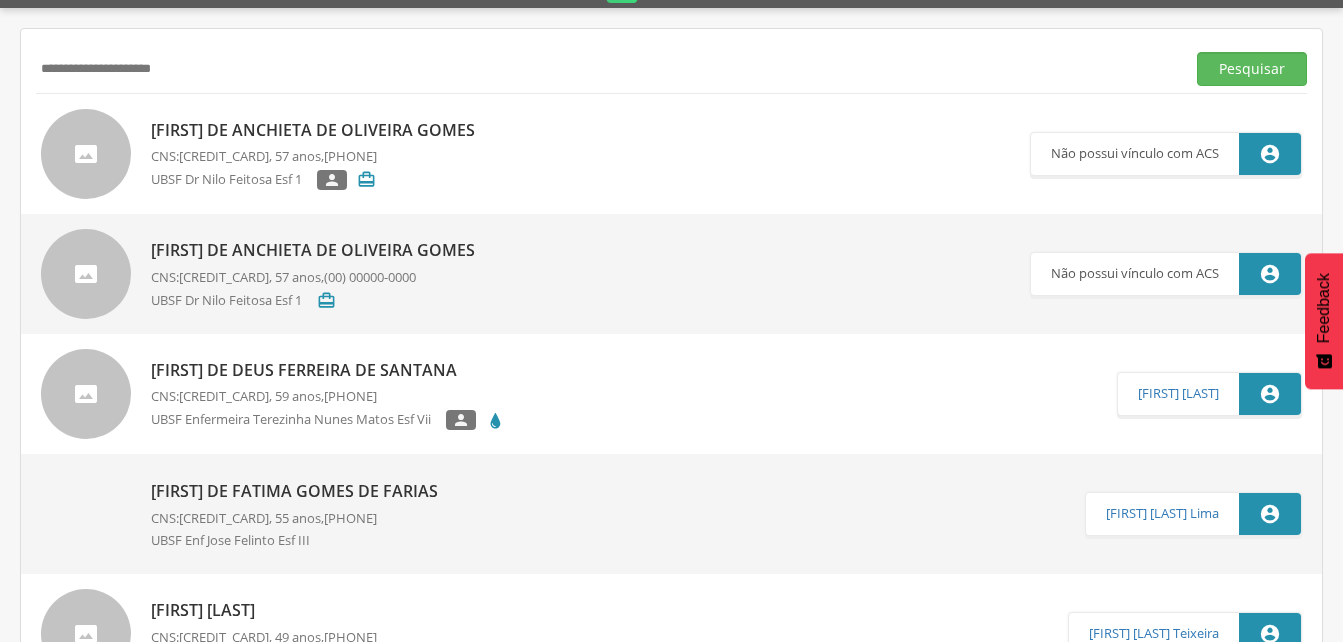 scroll, scrollTop: 0, scrollLeft: 0, axis: both 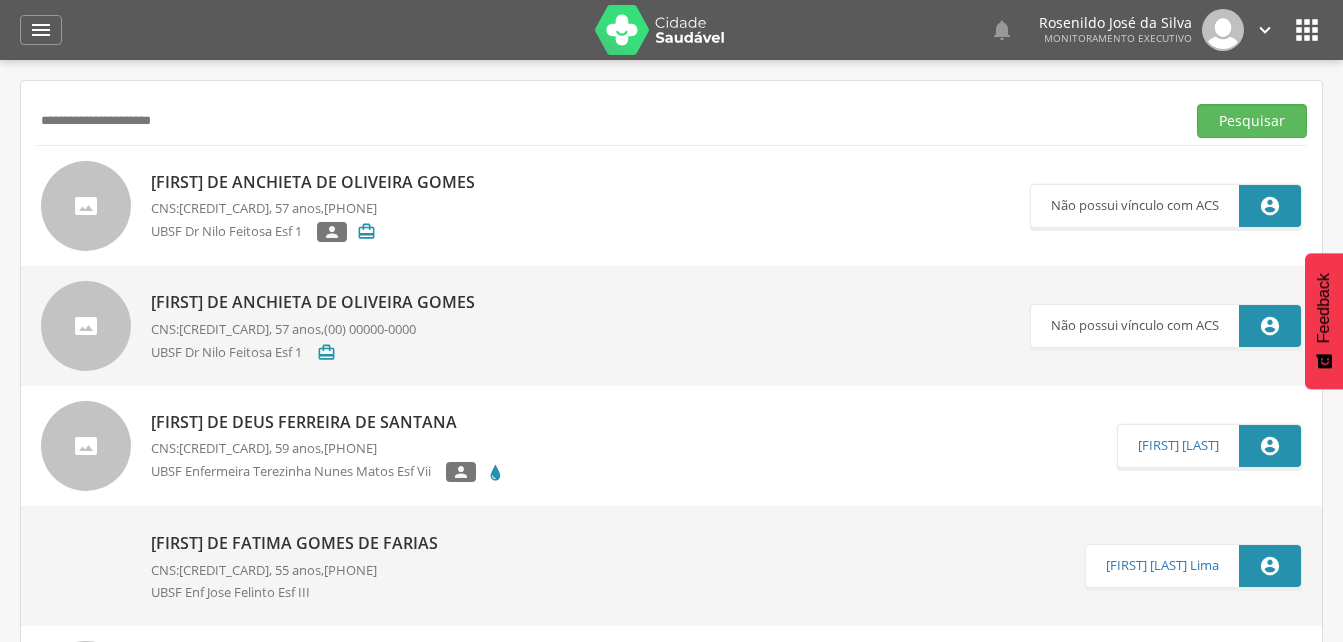 click on "" at bounding box center (1307, 30) 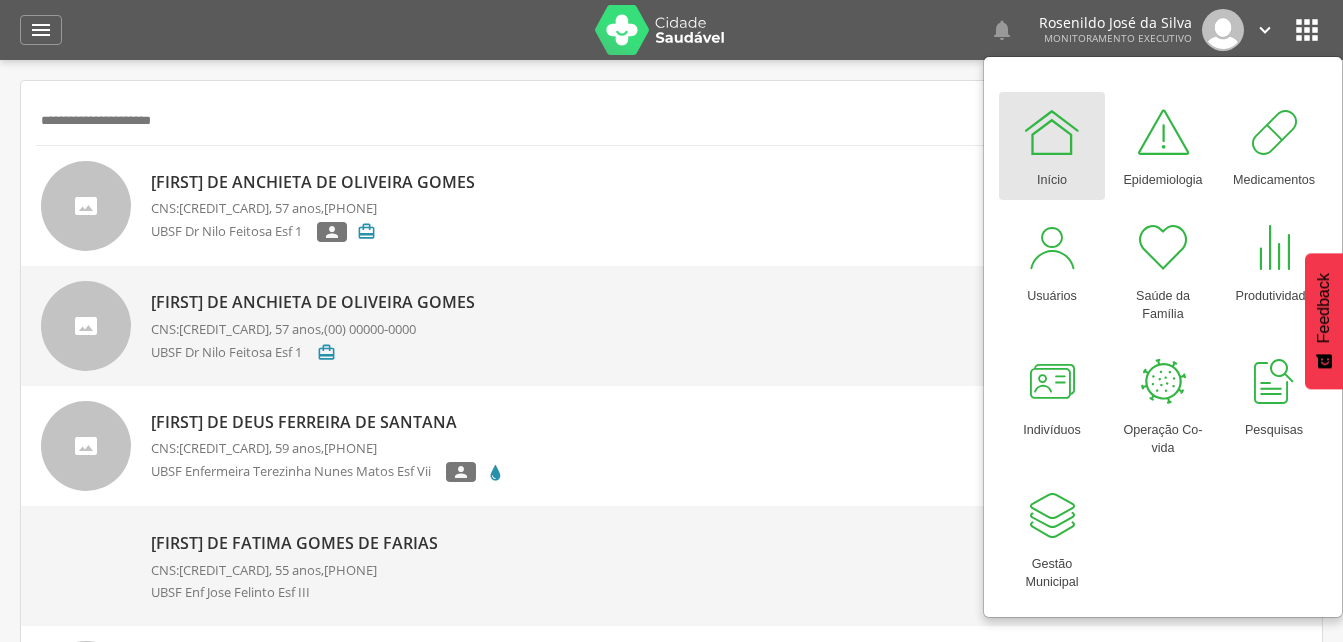 click on "" at bounding box center [1265, 30] 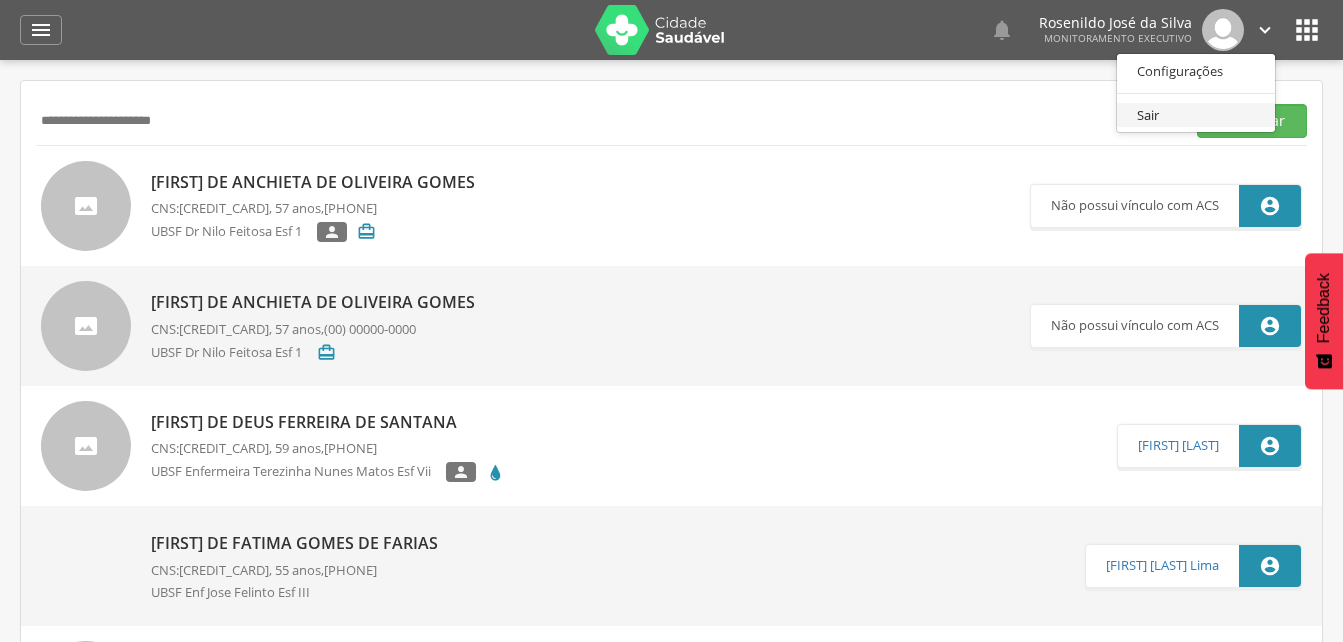 click on "Sair" at bounding box center (1196, 115) 